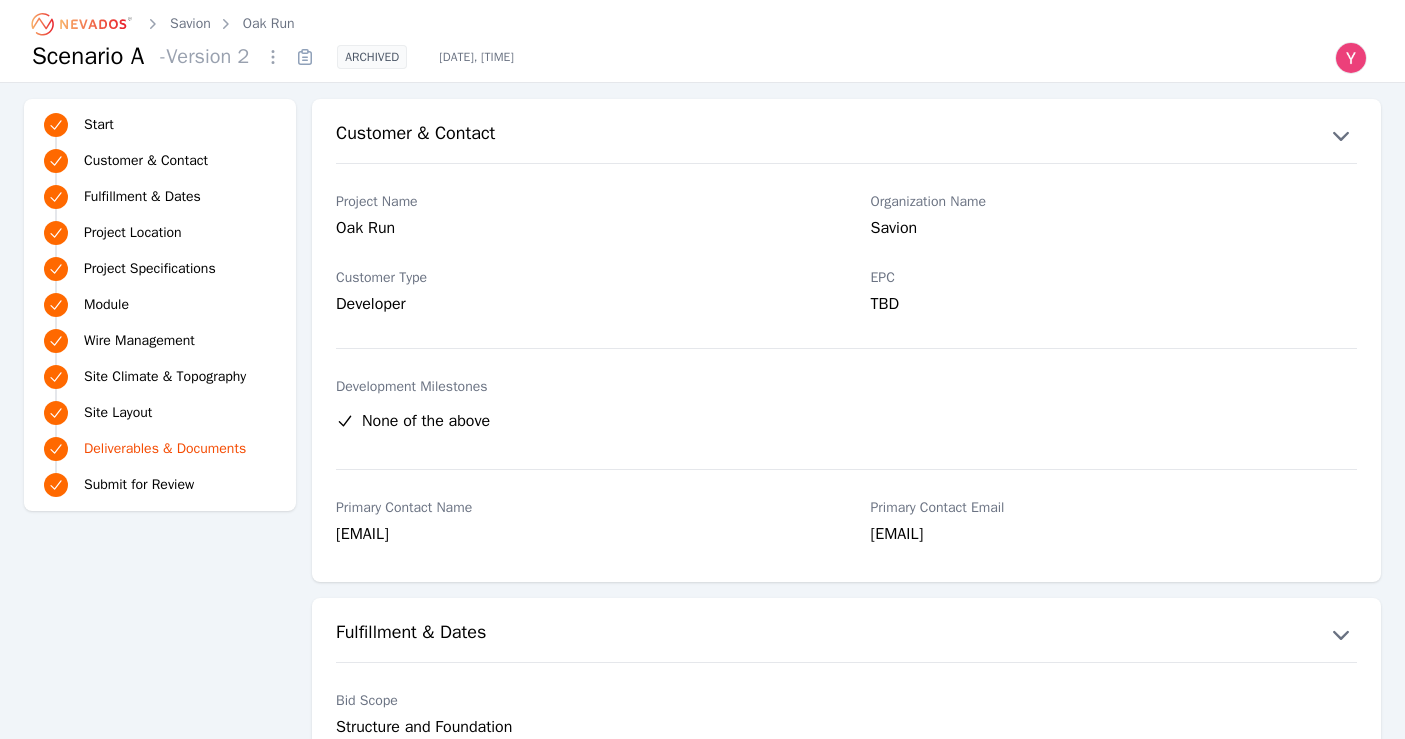 scroll, scrollTop: 4545, scrollLeft: 0, axis: vertical 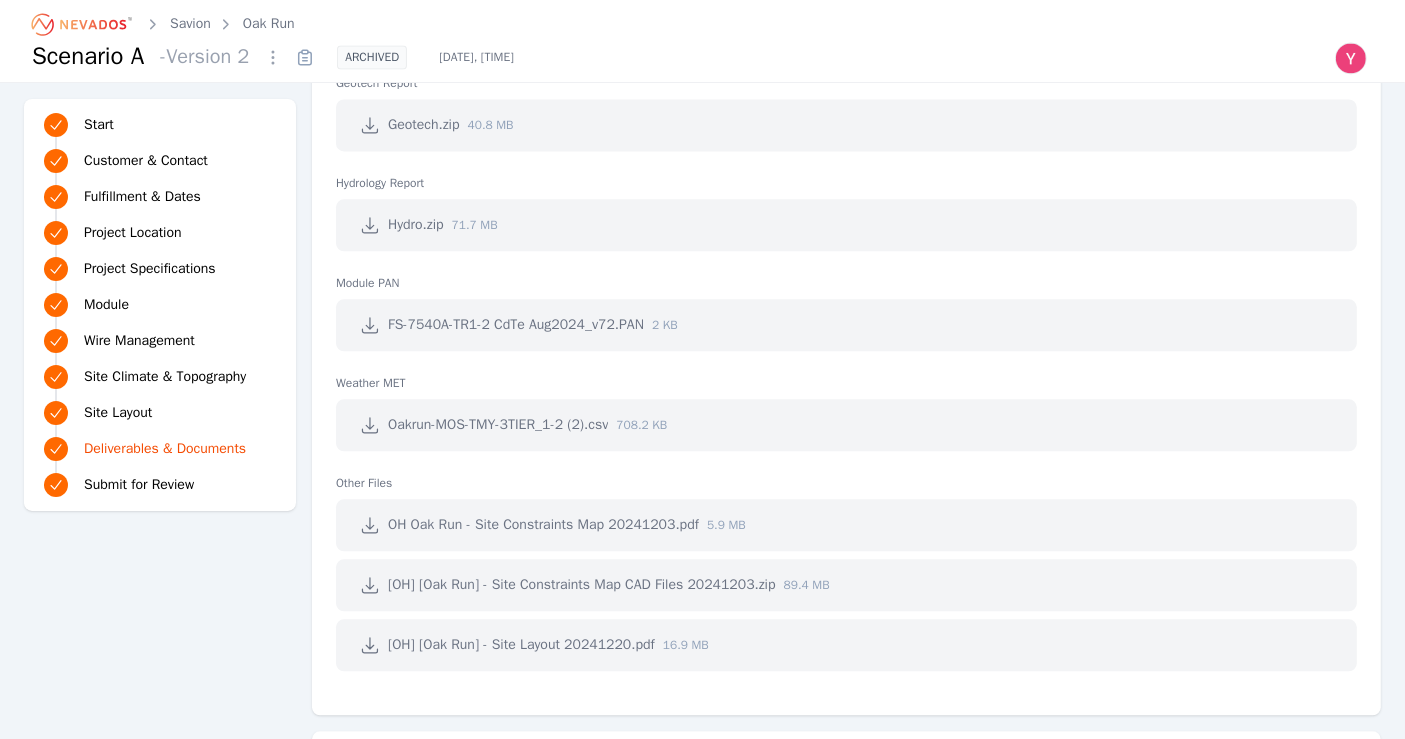 click on "Hydrology Report" at bounding box center [846, 175] 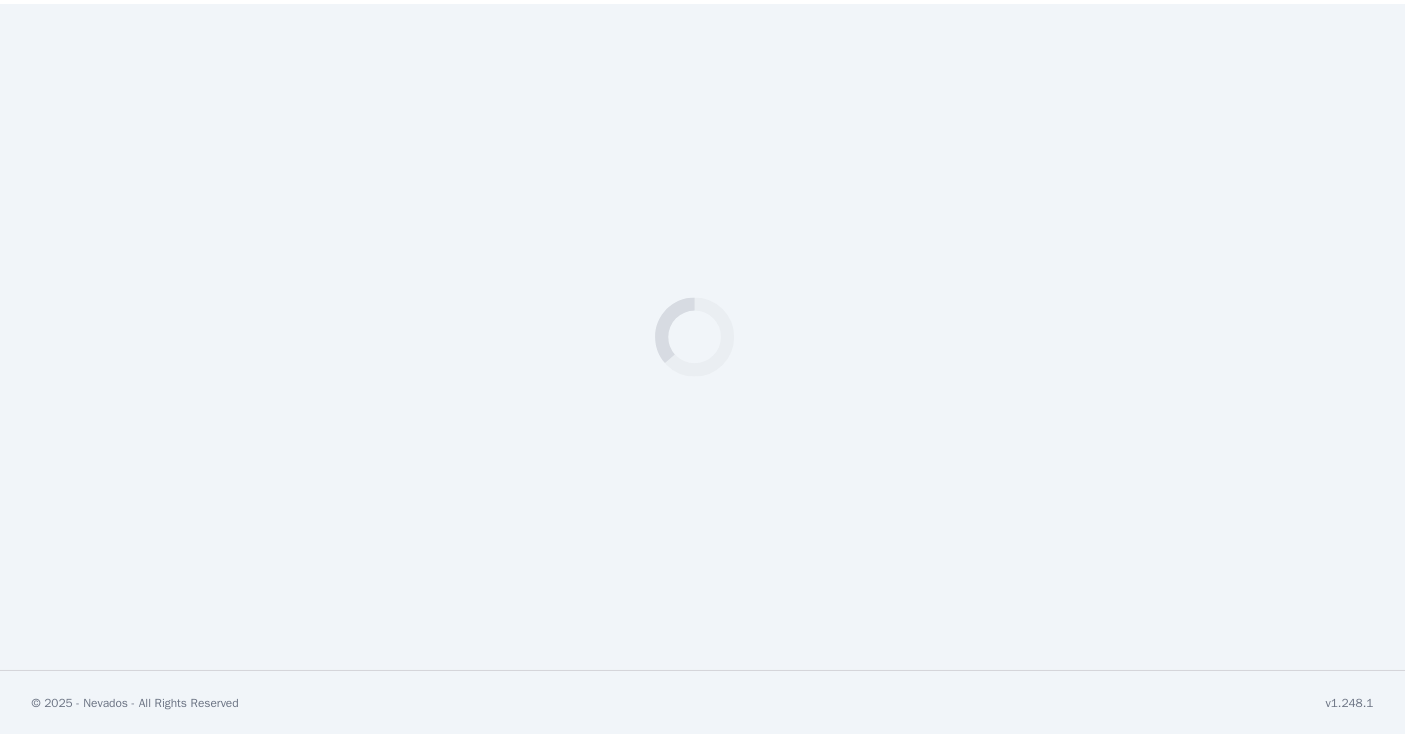 scroll, scrollTop: 0, scrollLeft: 0, axis: both 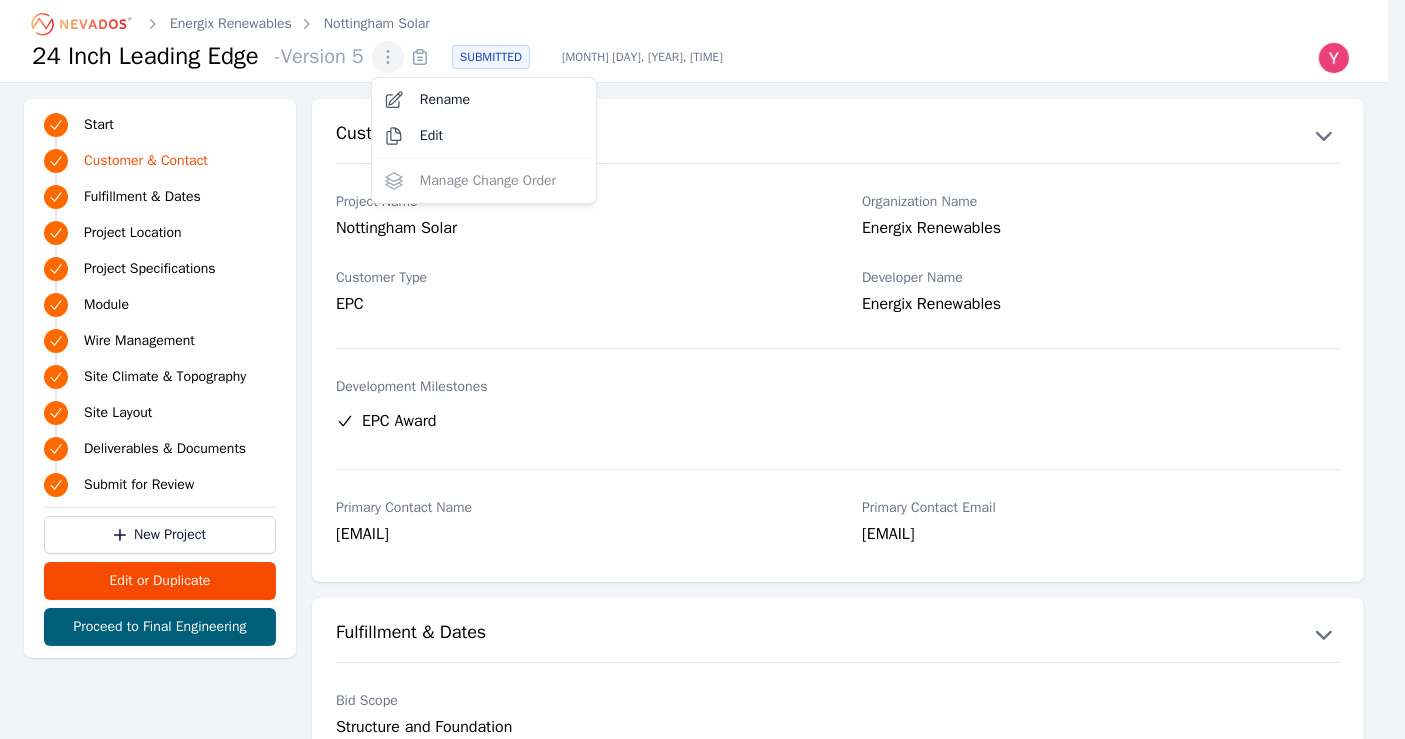 click 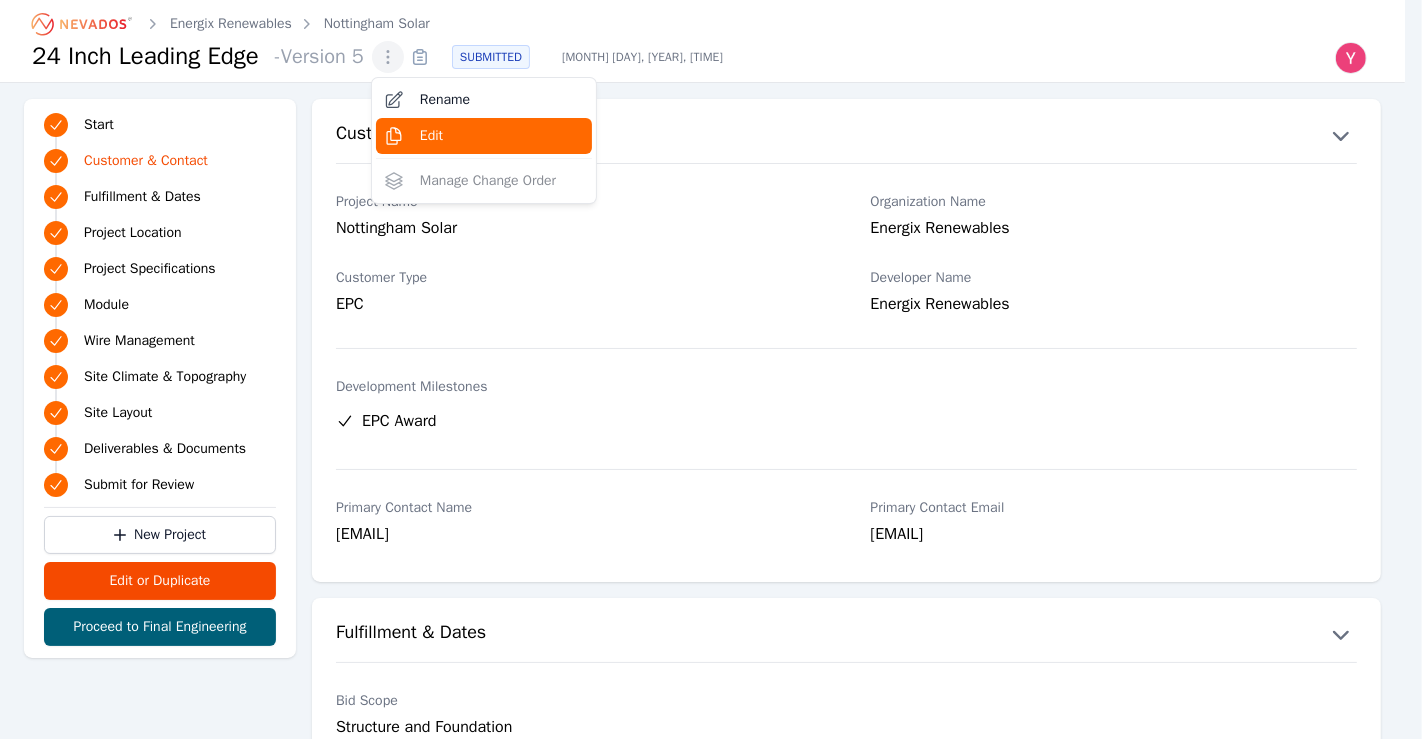 click on "Edit" at bounding box center (484, 136) 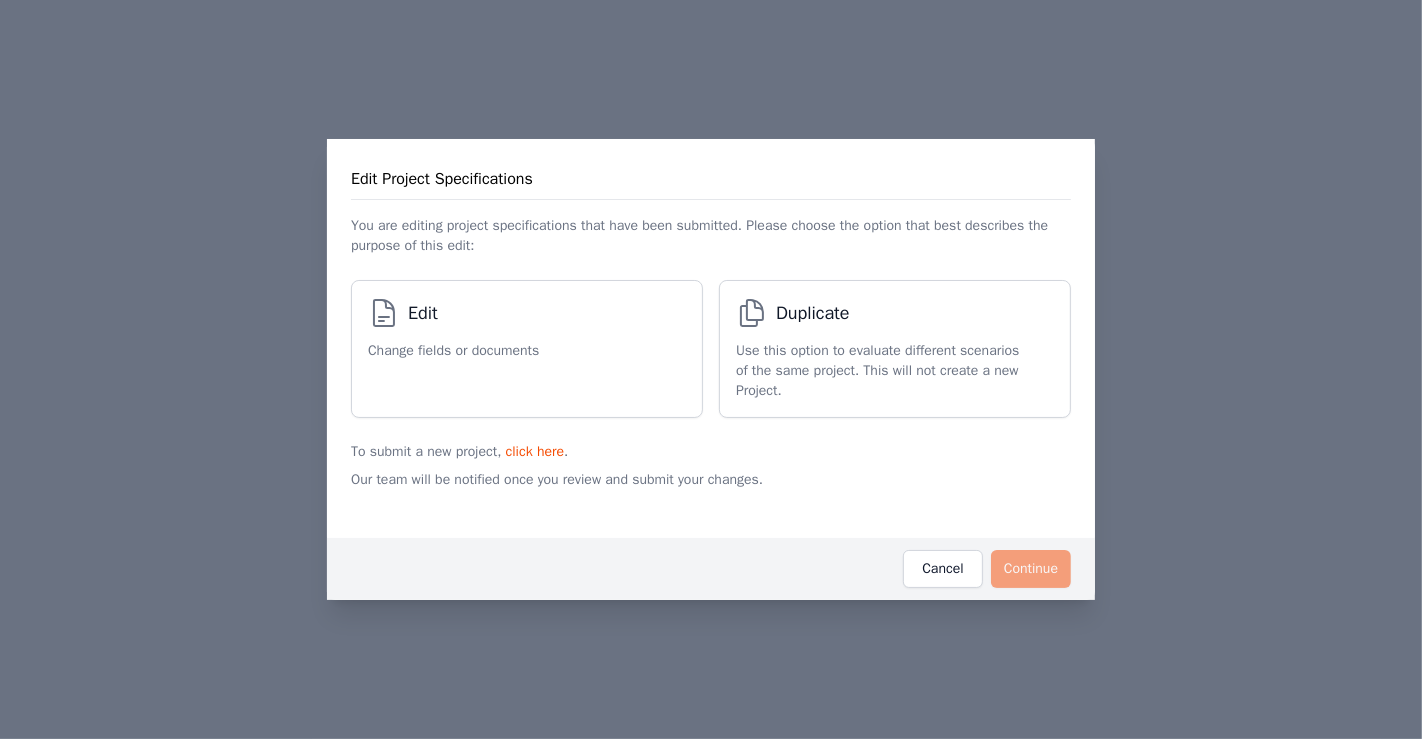 click on "Edit Change fields or documents" at bounding box center [517, 349] 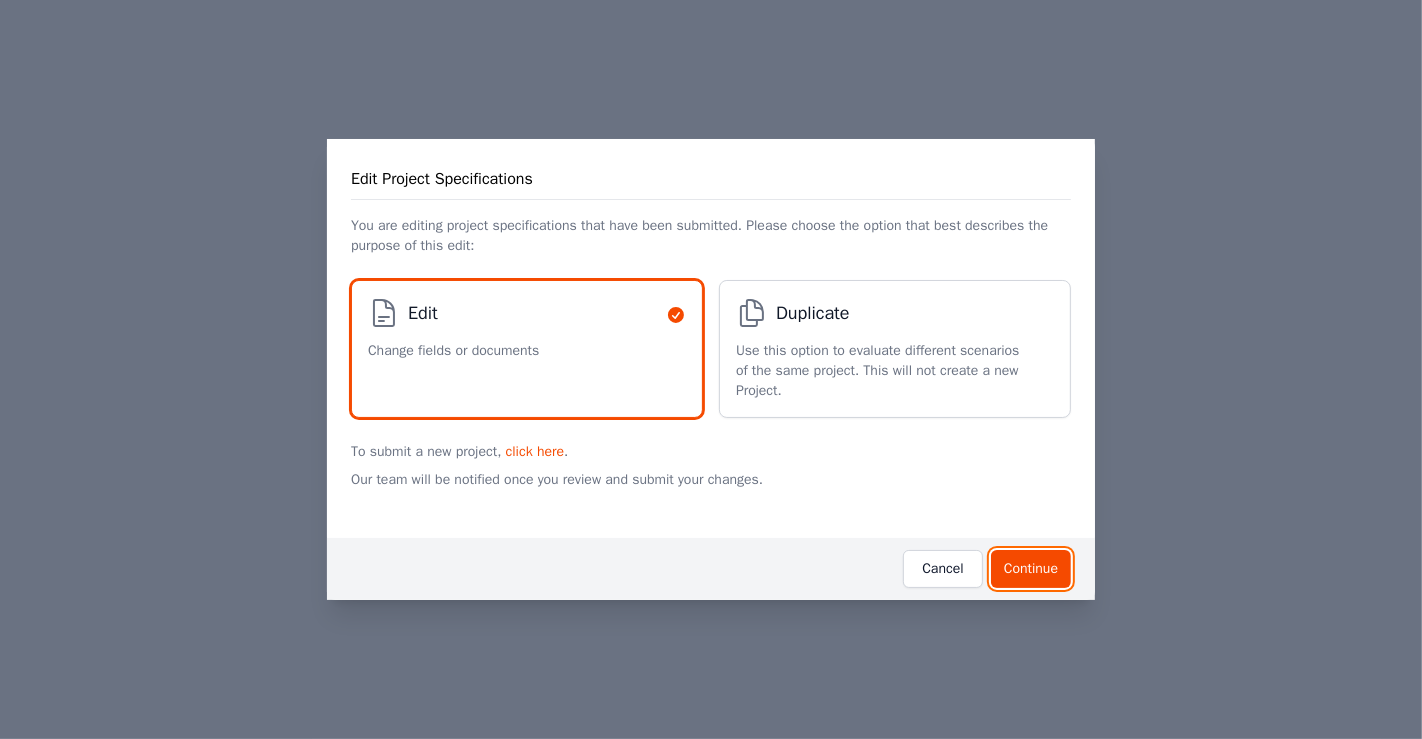 click on "Continue" at bounding box center [1031, 569] 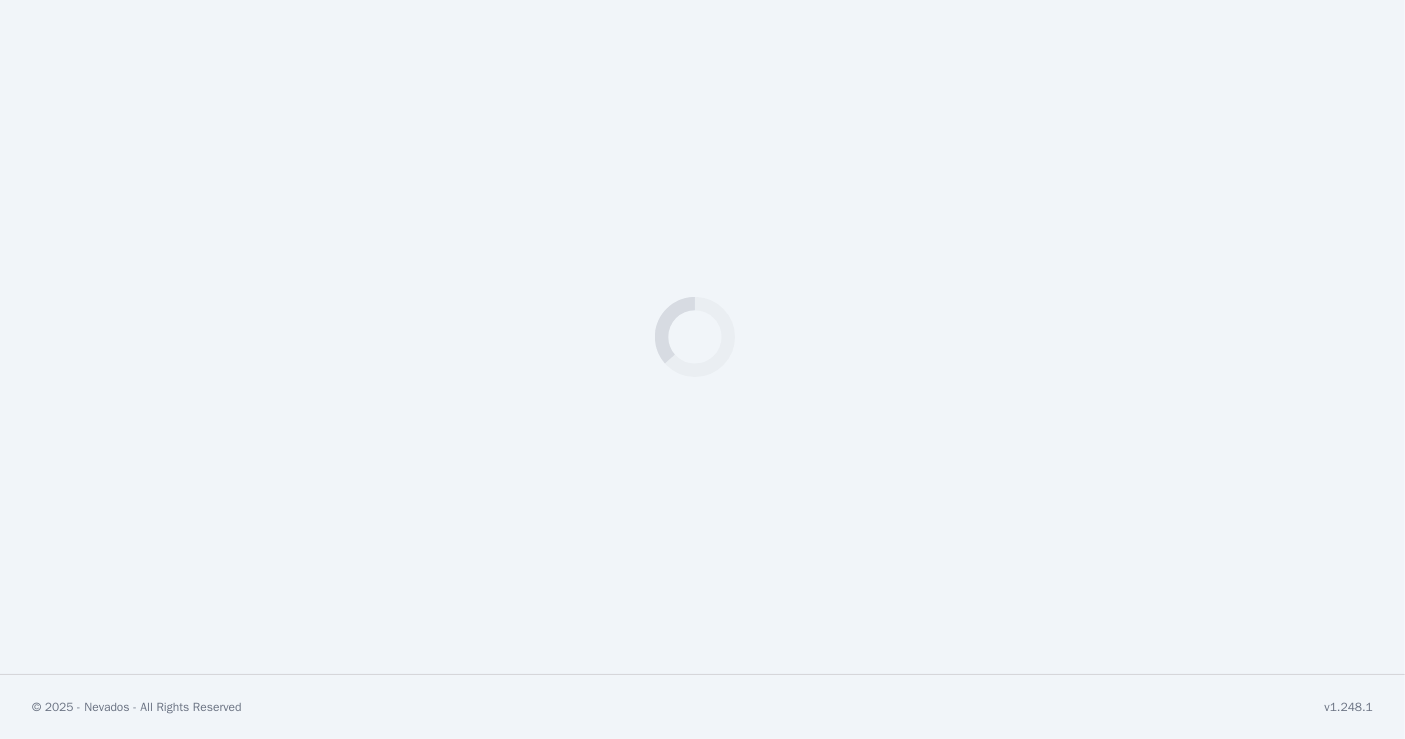 select on "***" 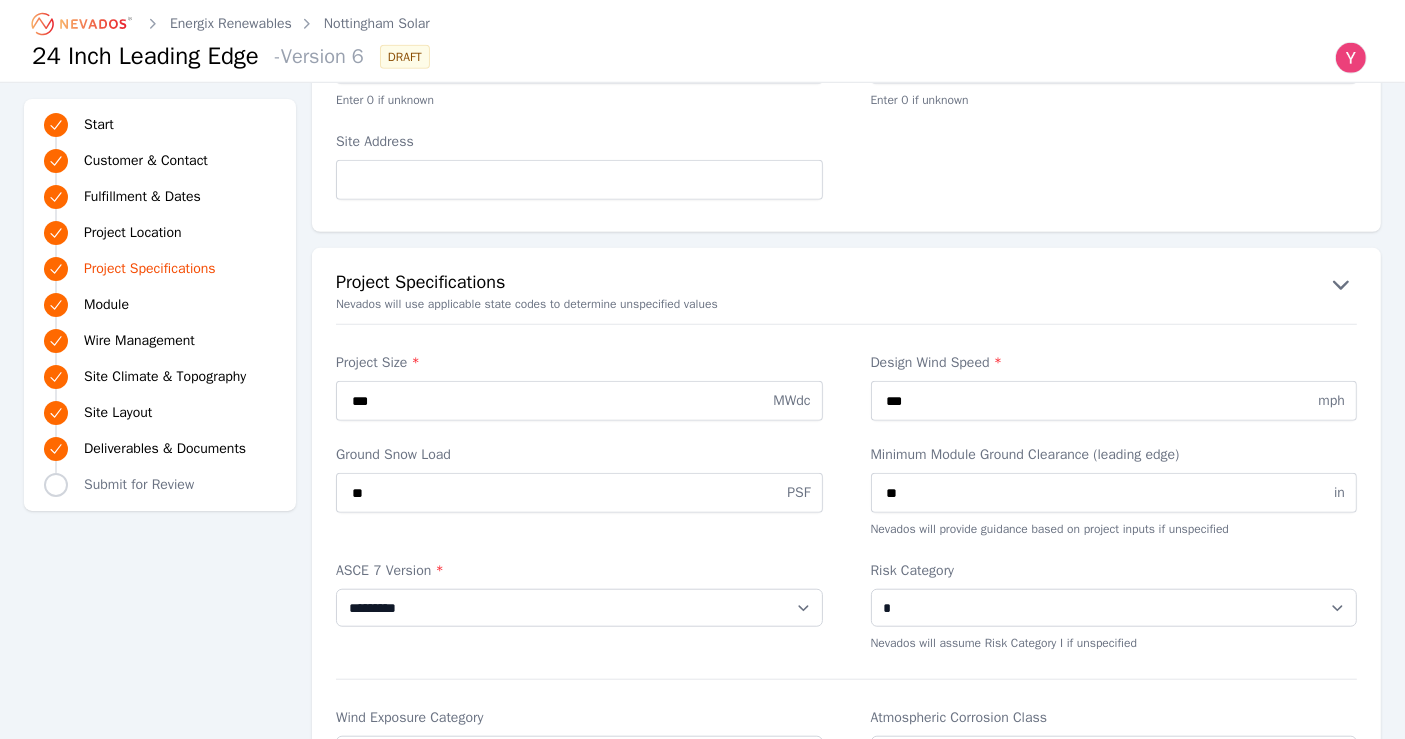 scroll, scrollTop: 1614, scrollLeft: 0, axis: vertical 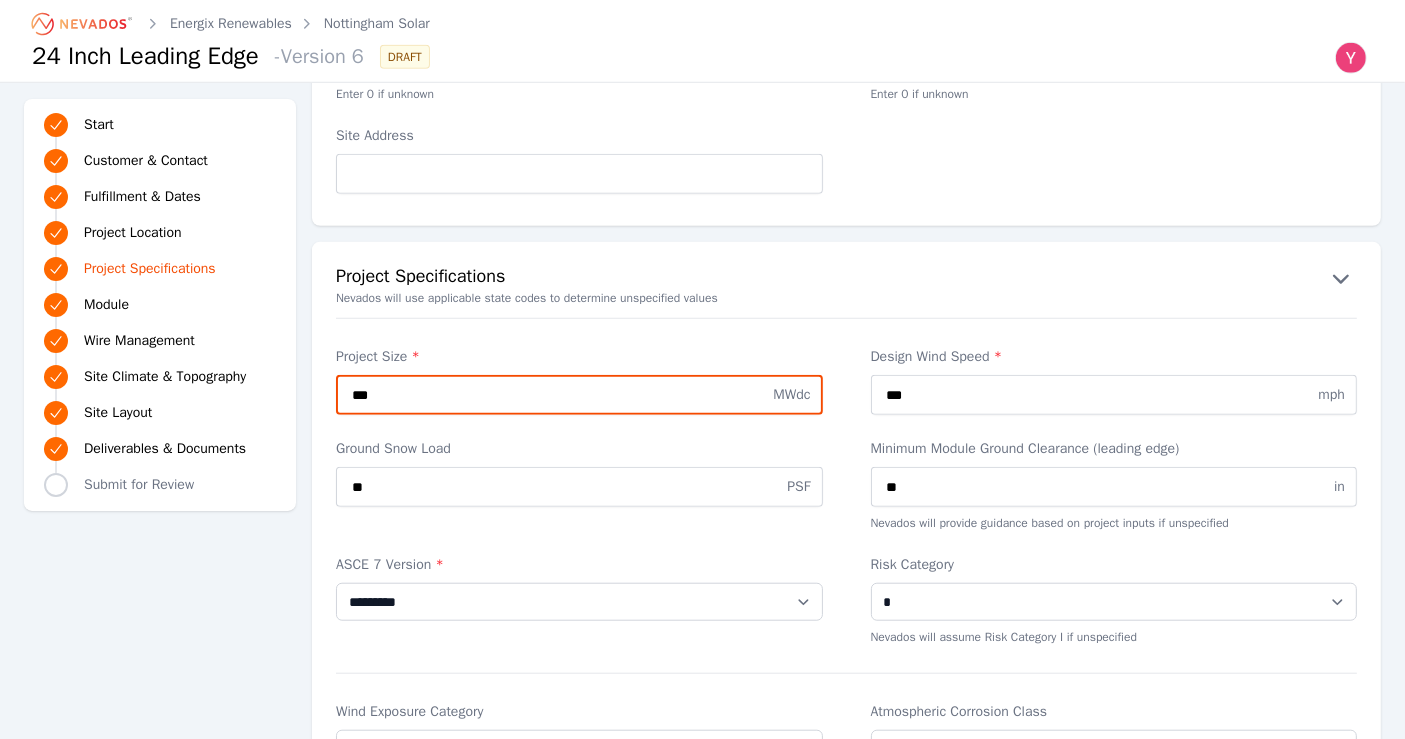 click on "***" at bounding box center (579, 395) 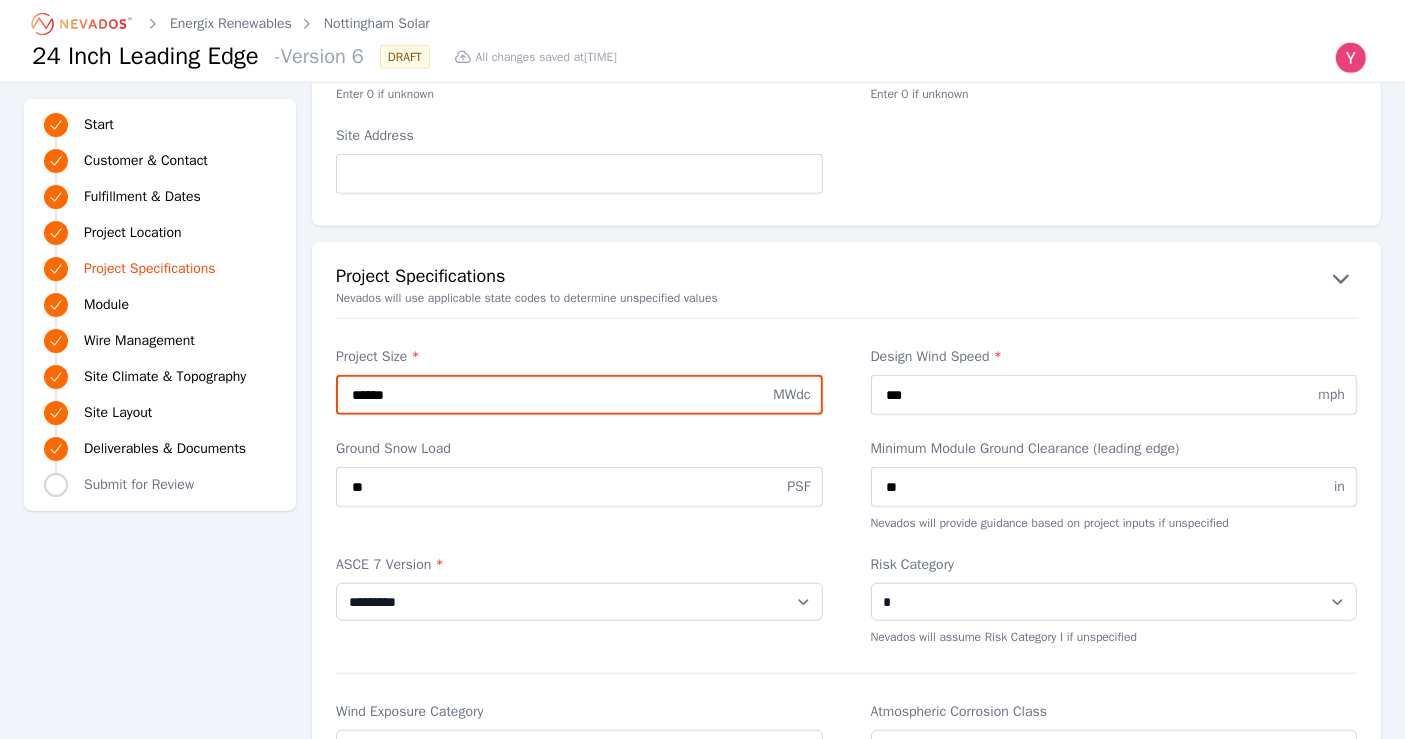 type on "******" 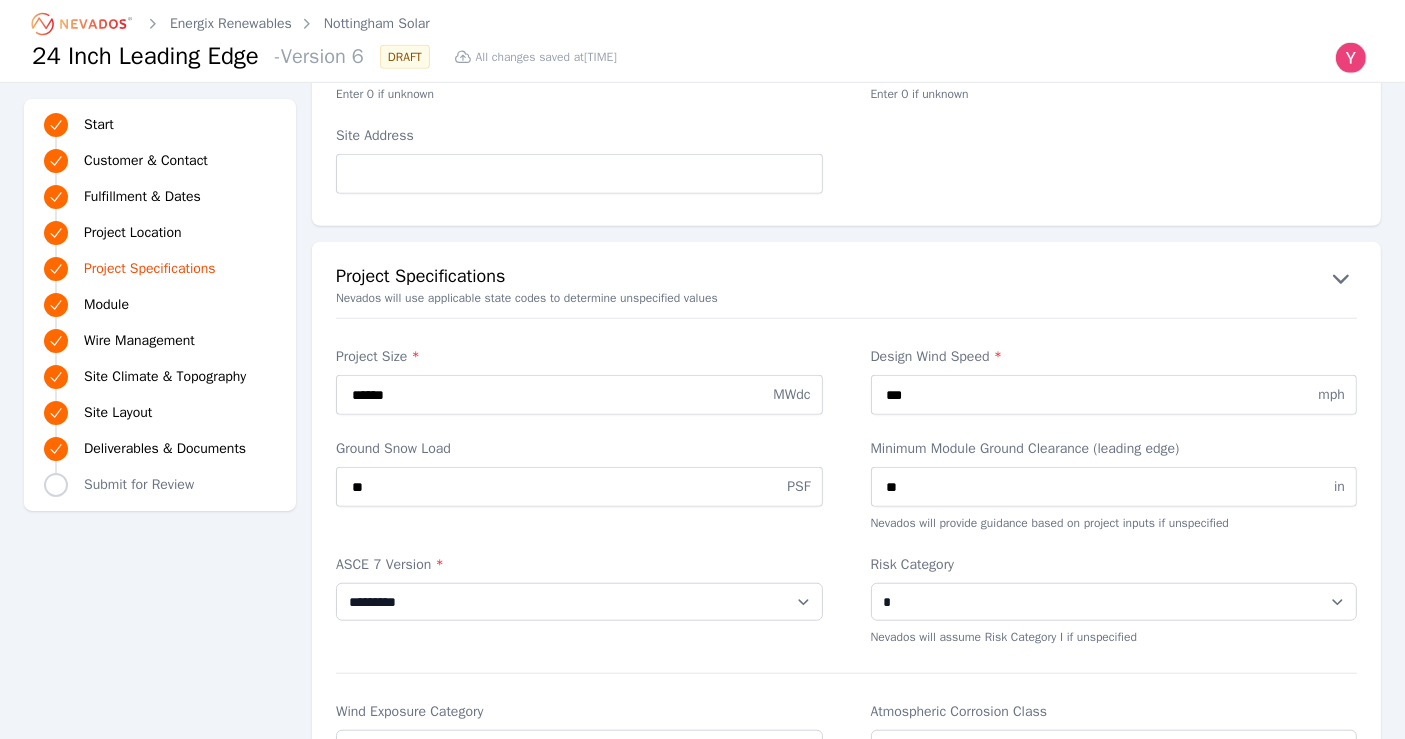 click on "**********" at bounding box center [846, 744] 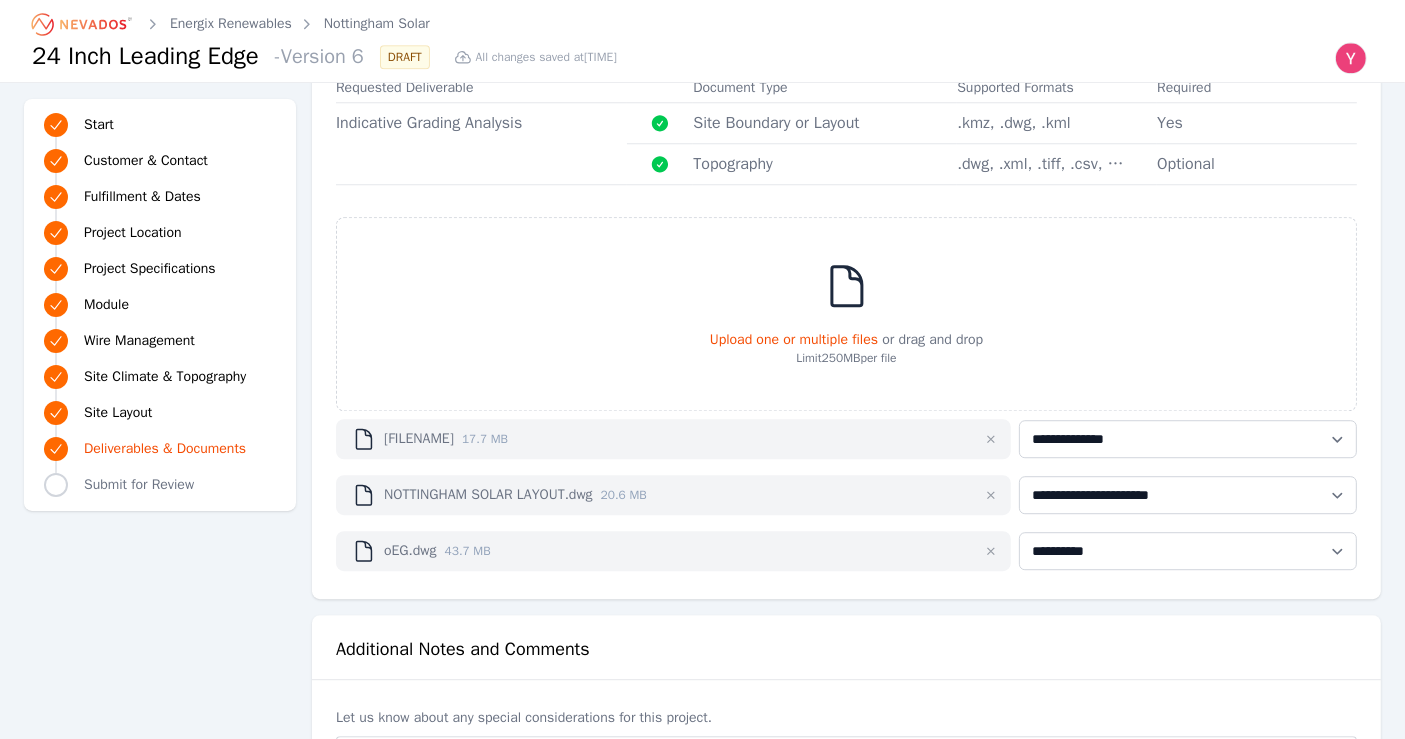 scroll, scrollTop: 5906, scrollLeft: 0, axis: vertical 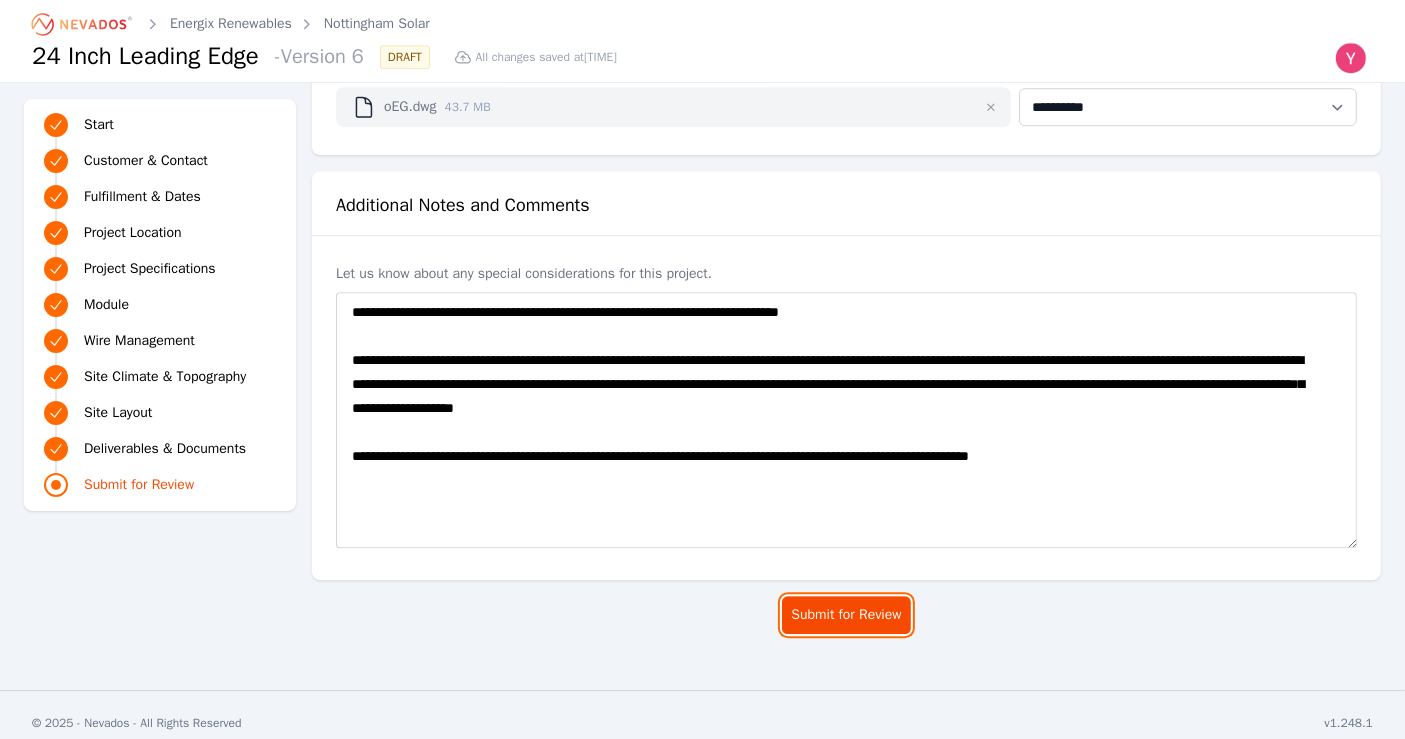 click on "Submit for Review" at bounding box center [846, 615] 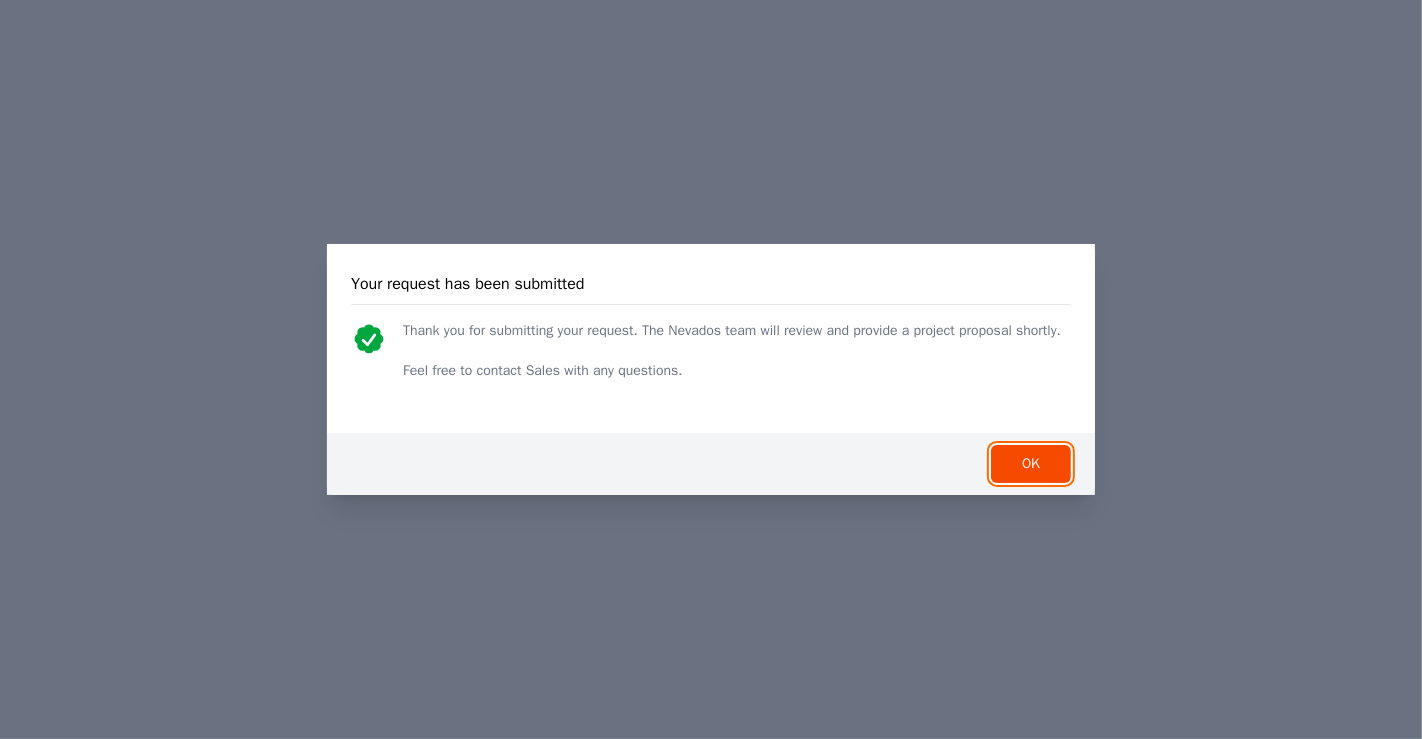 click on "OK" at bounding box center (1031, 464) 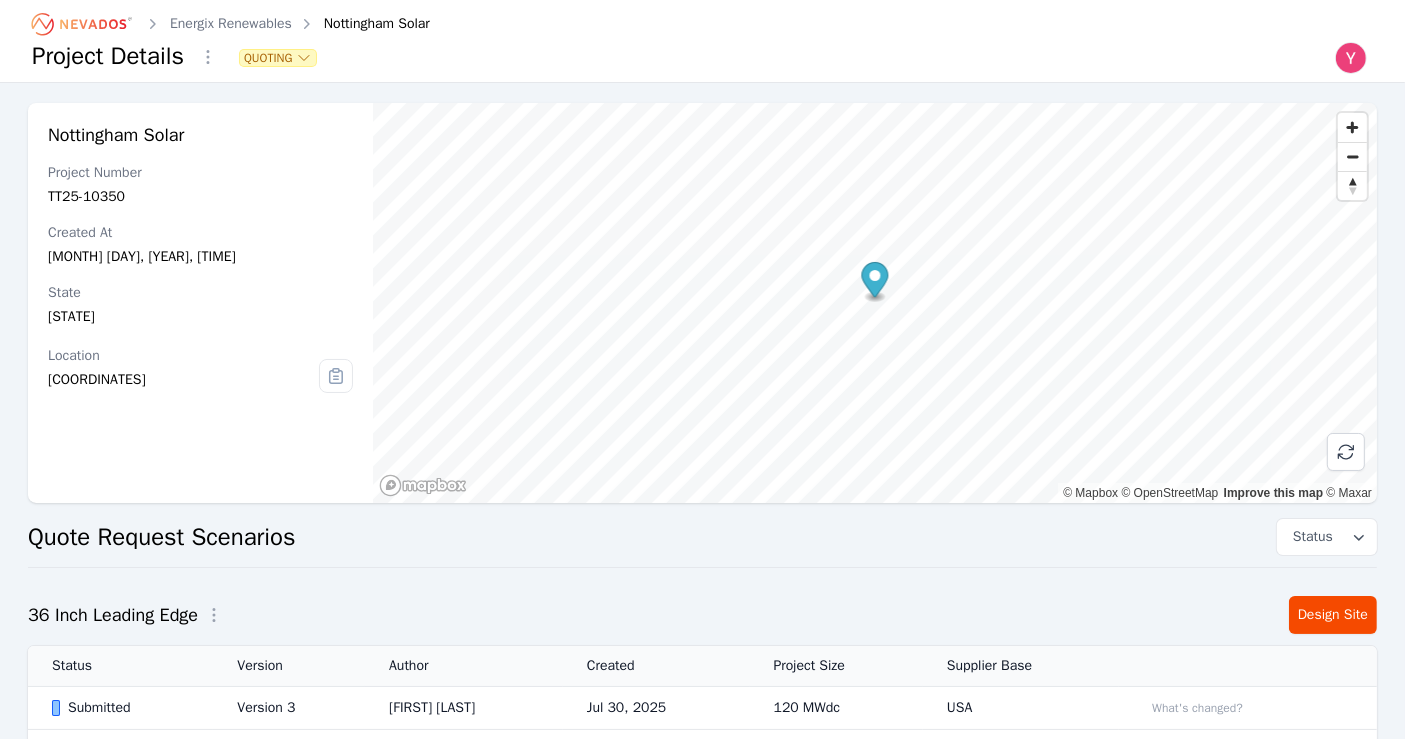 scroll, scrollTop: 120, scrollLeft: 0, axis: vertical 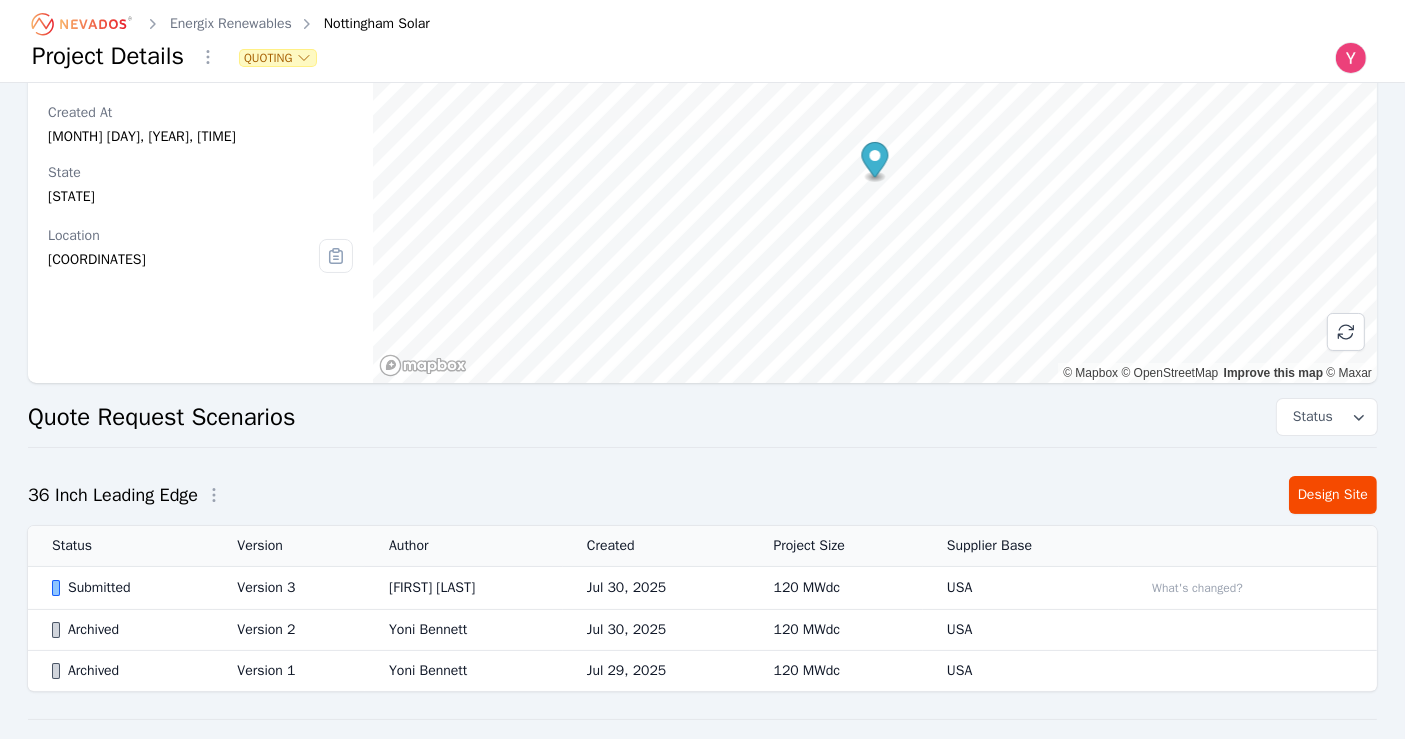 click on "[FIRST] [LAST]" at bounding box center [464, 588] 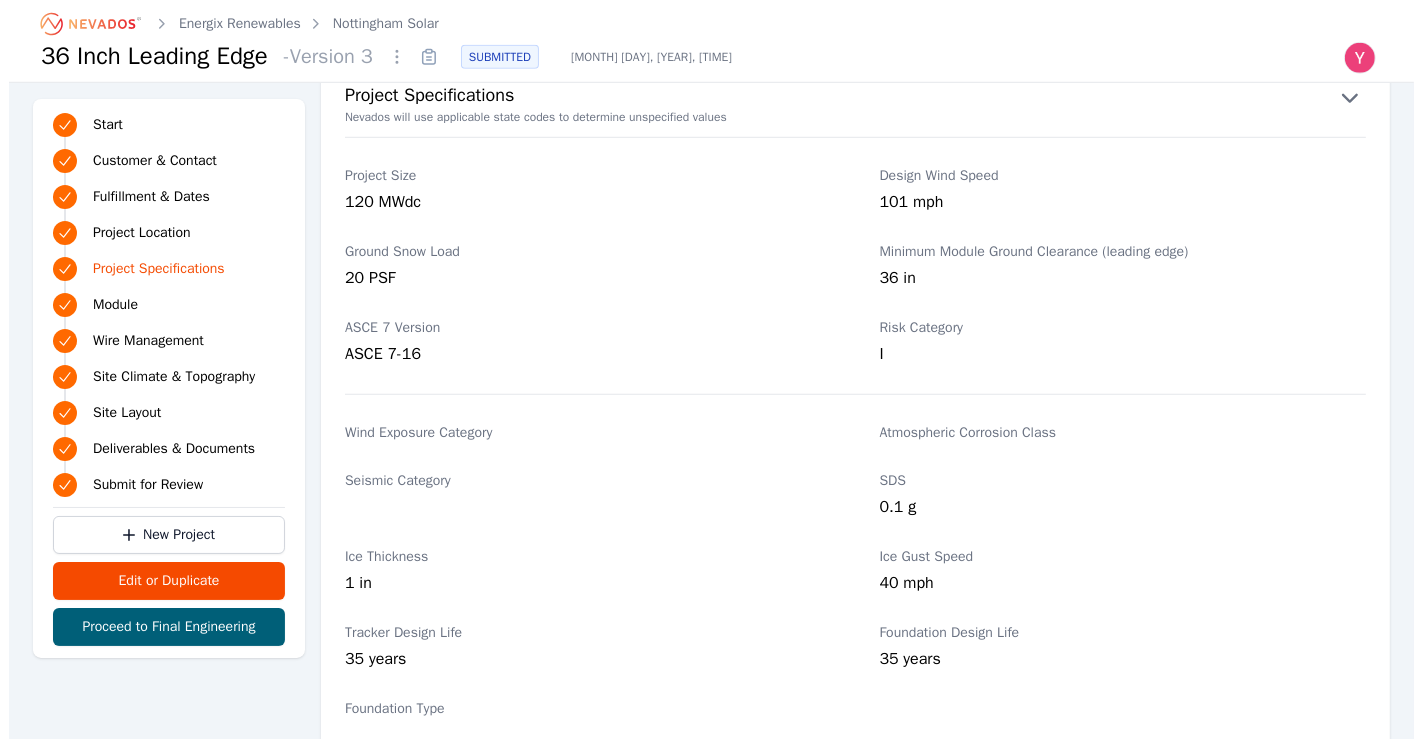 scroll, scrollTop: 1494, scrollLeft: 0, axis: vertical 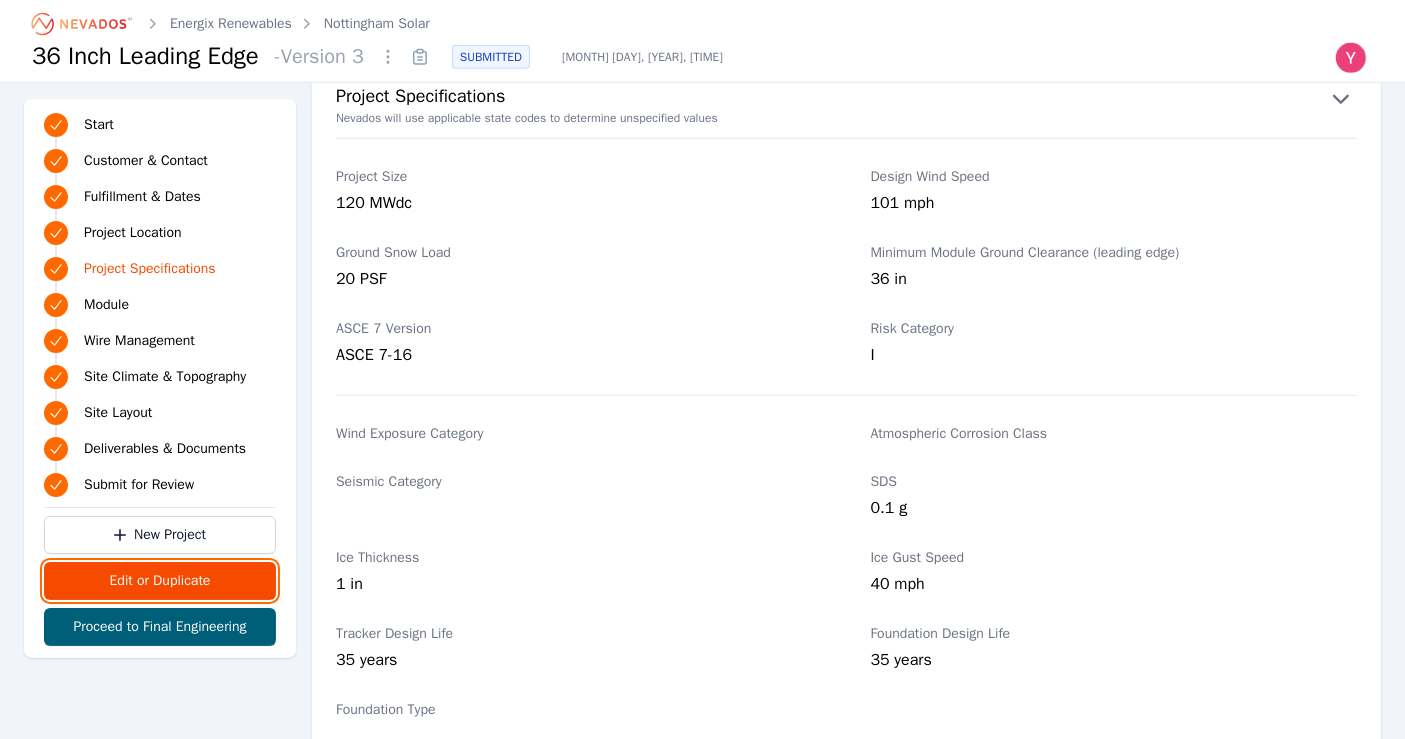 click on "Edit or Duplicate" at bounding box center (160, 581) 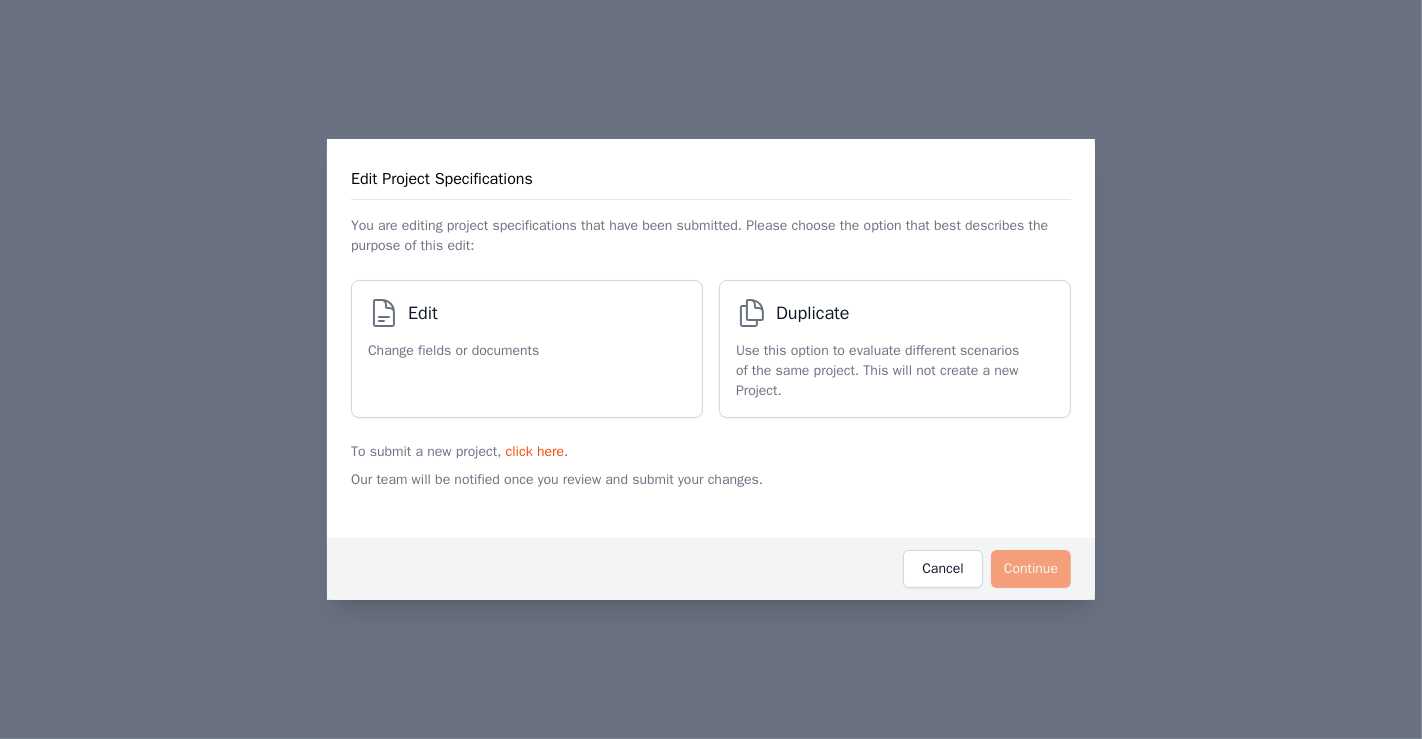click on "Edit Change fields or documents" at bounding box center [453, 349] 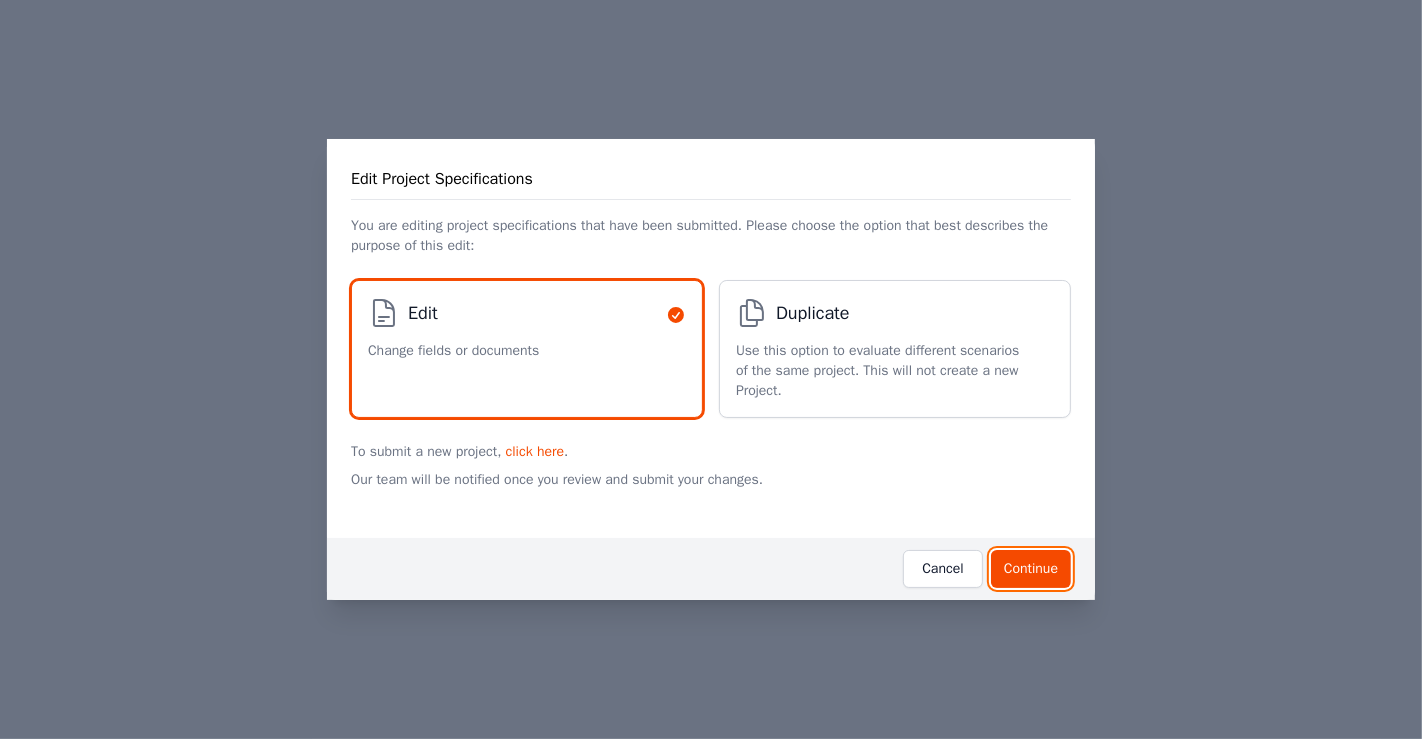 click on "Continue" at bounding box center (1031, 569) 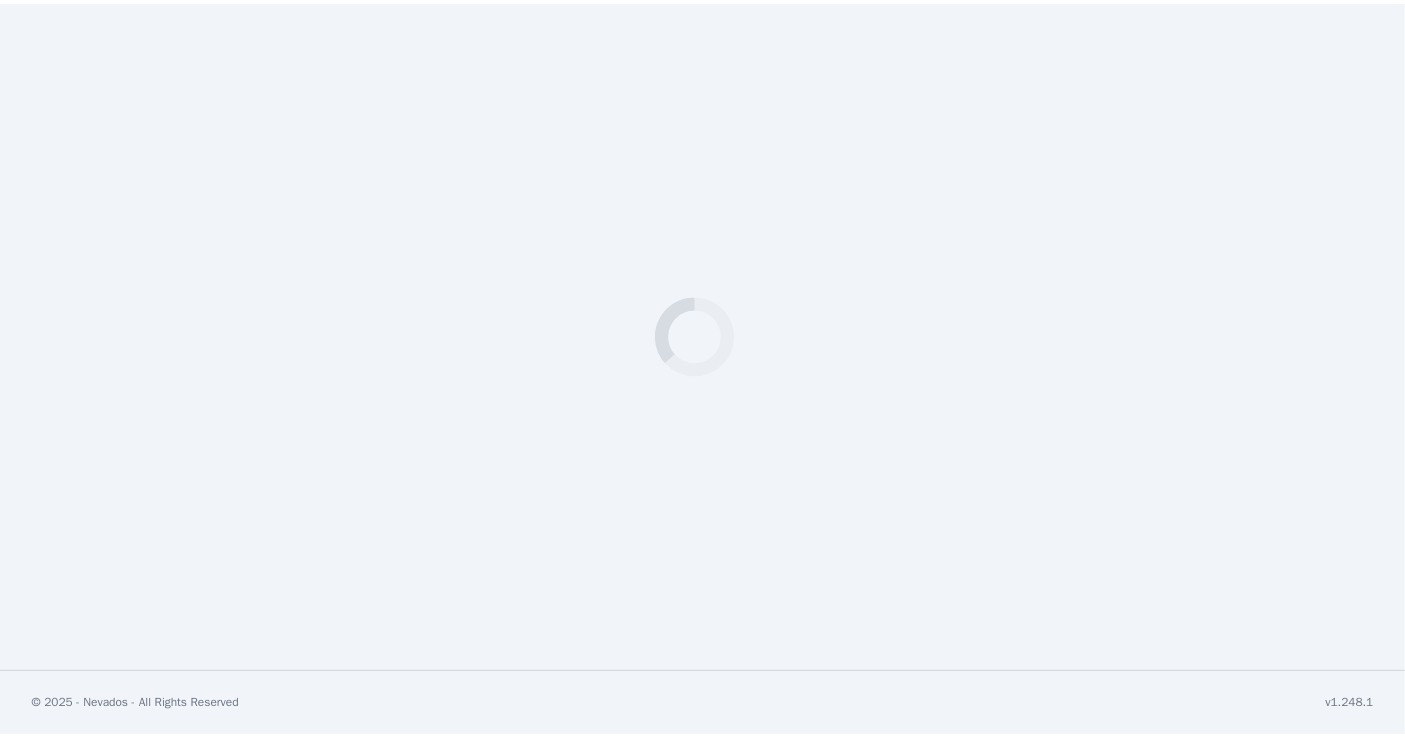 scroll, scrollTop: 0, scrollLeft: 0, axis: both 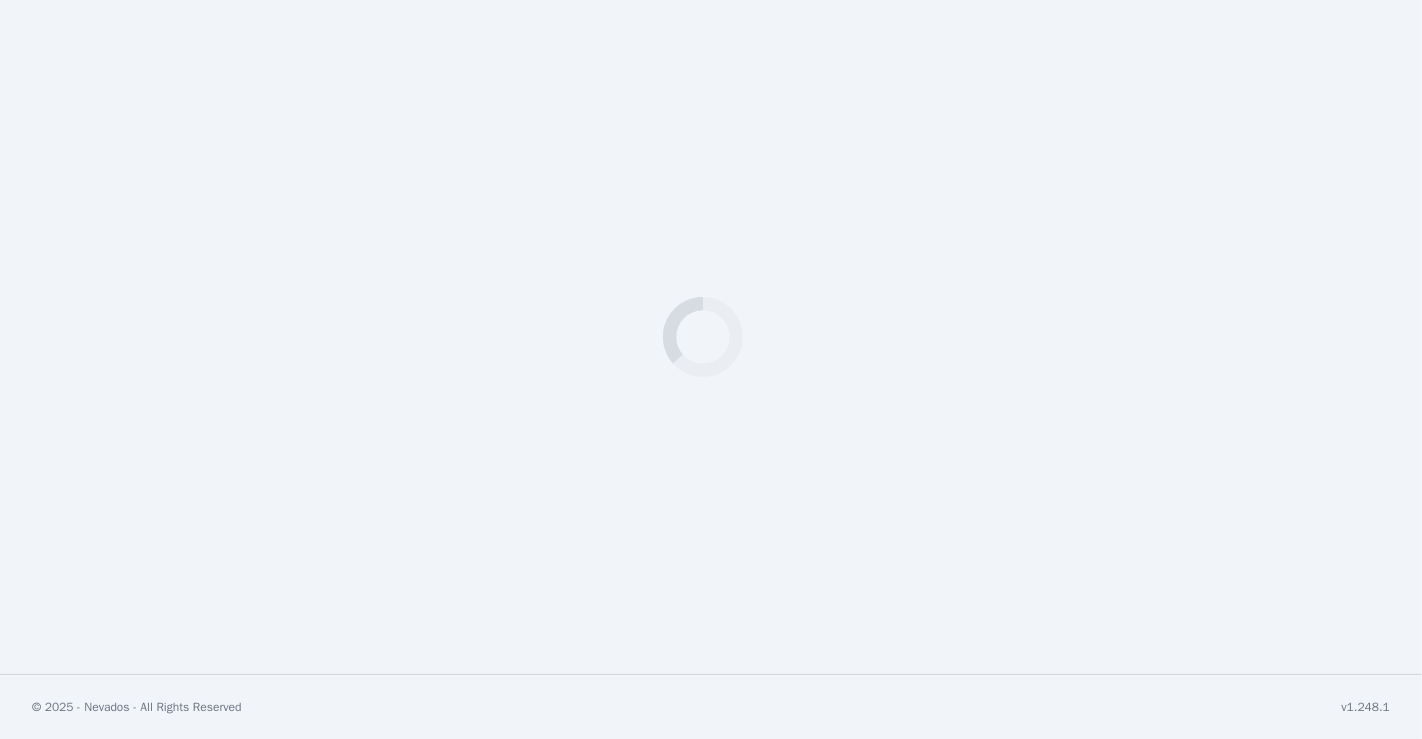 select on "***" 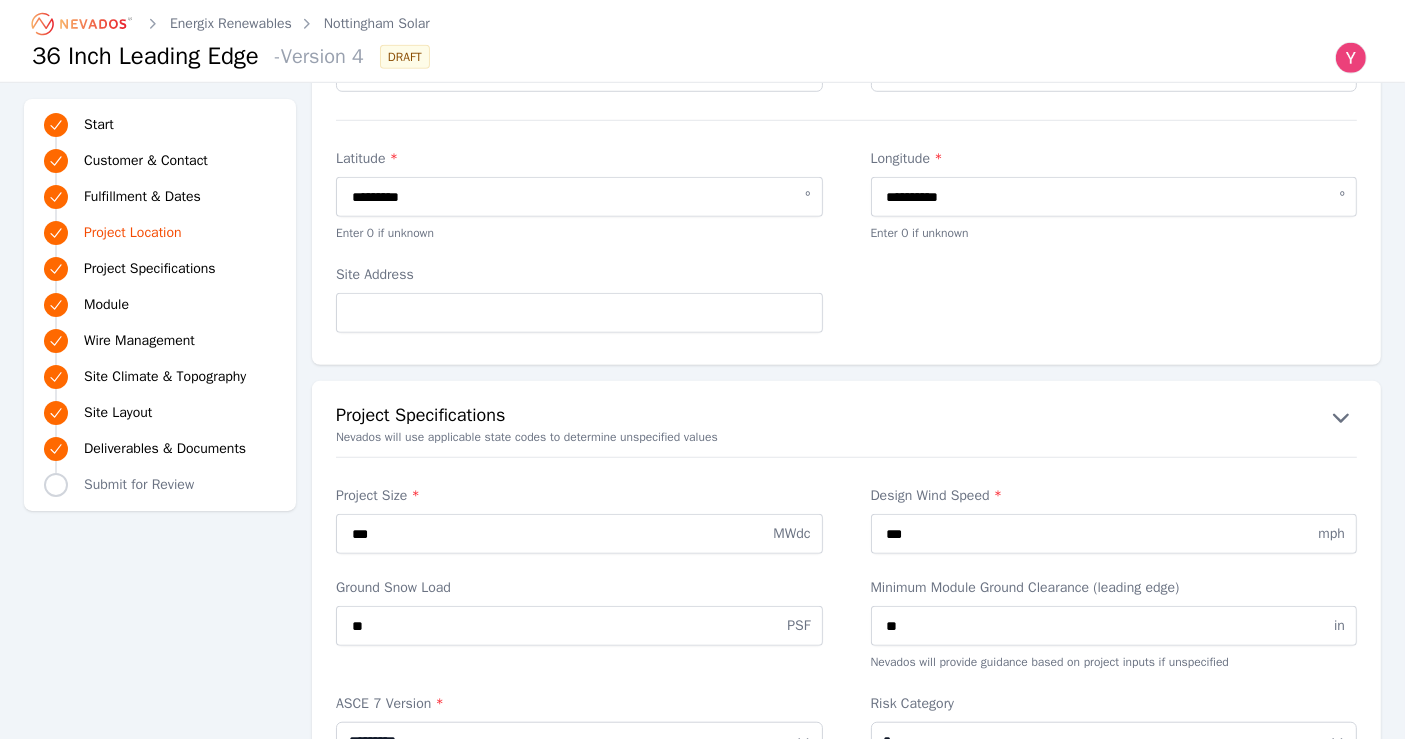 scroll, scrollTop: 1488, scrollLeft: 0, axis: vertical 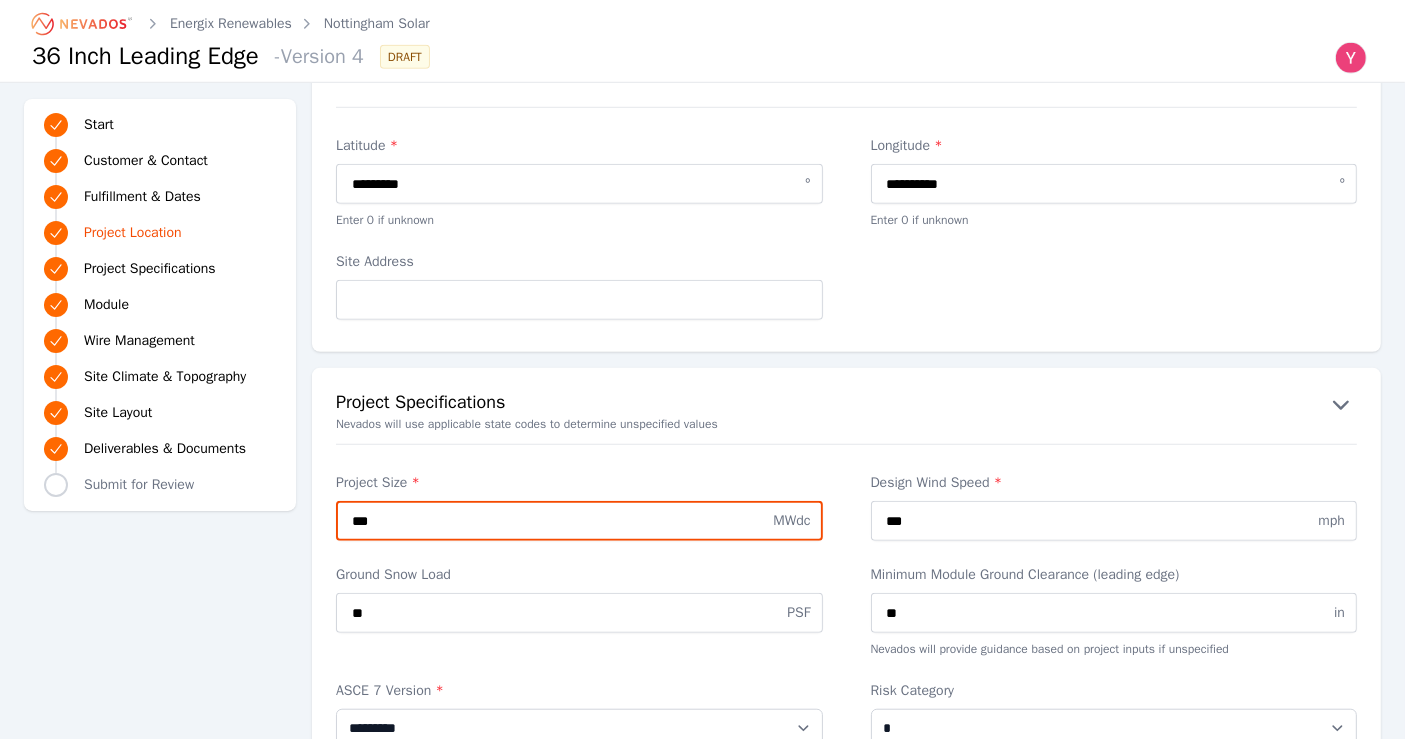 click on "***" at bounding box center (579, 521) 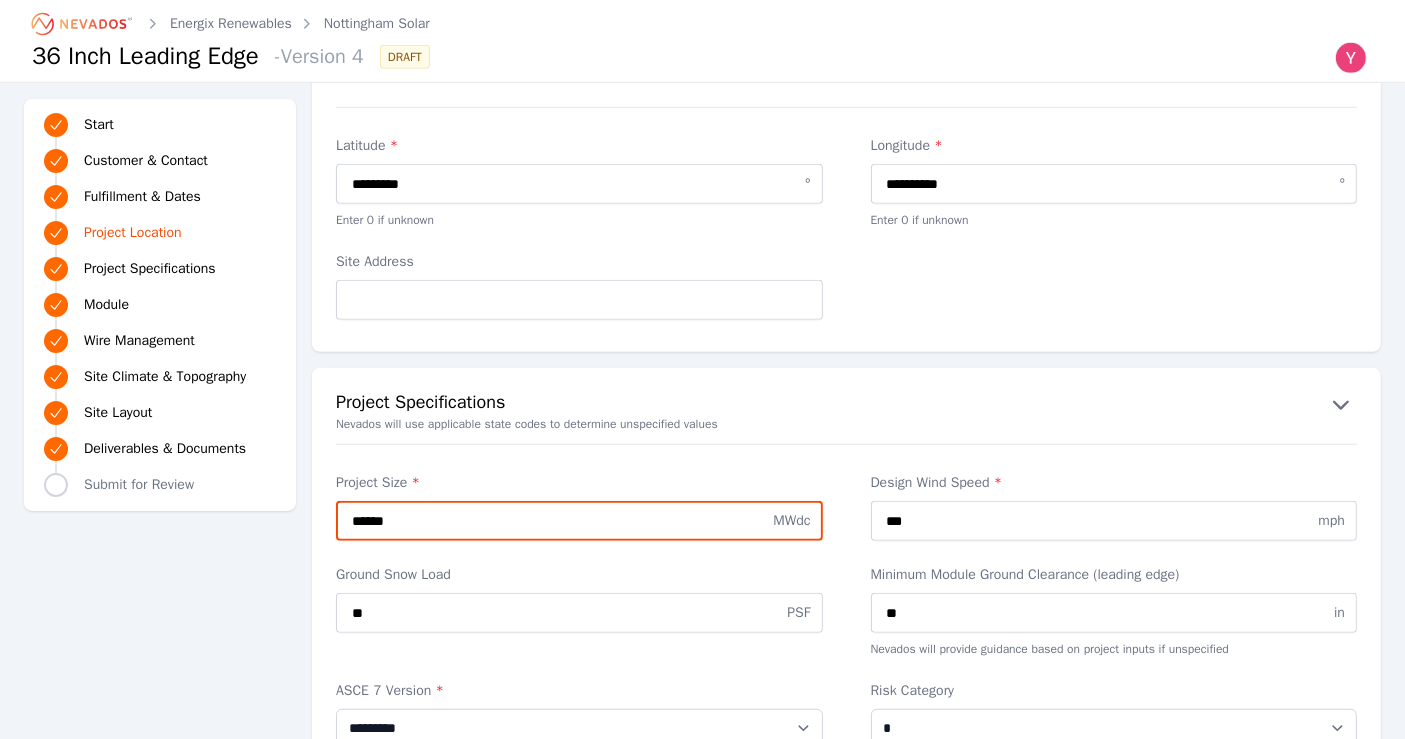 type on "******" 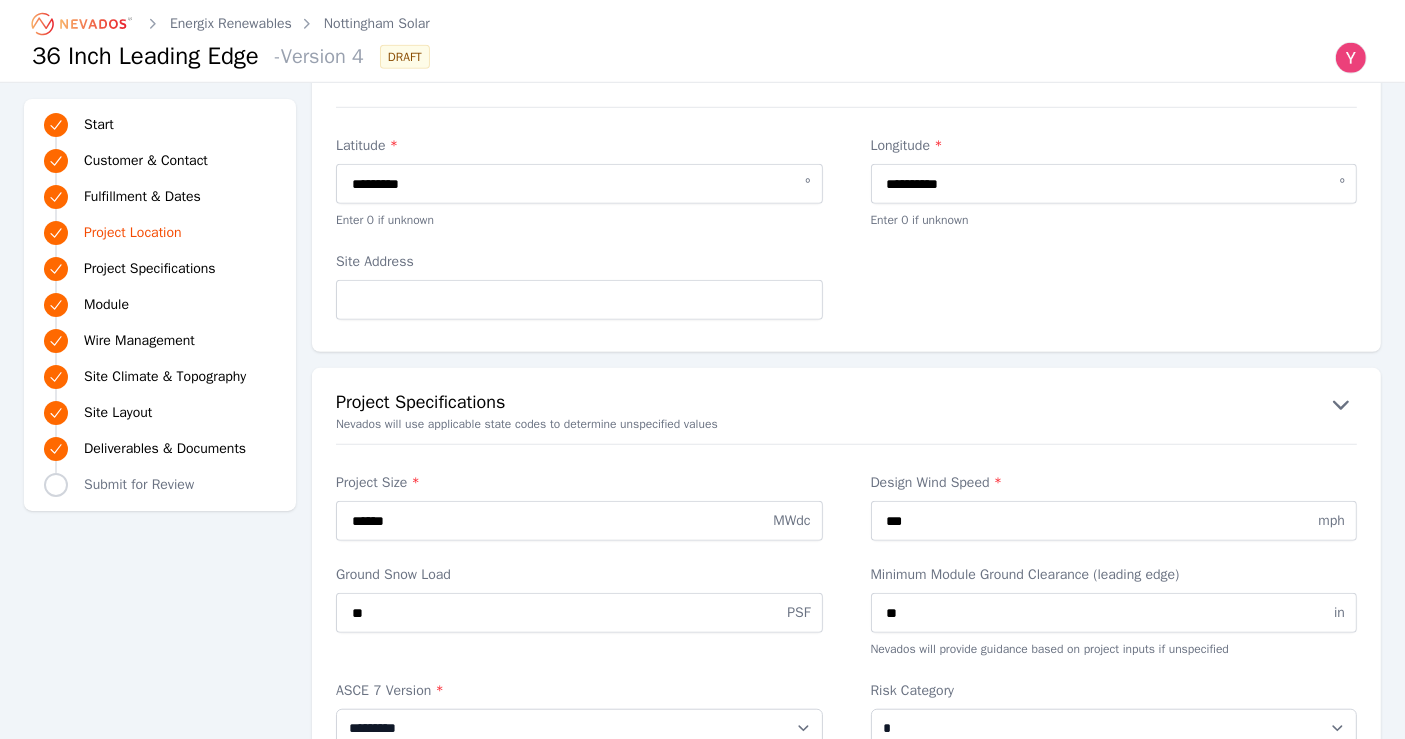 click on "**********" at bounding box center (702, 1855) 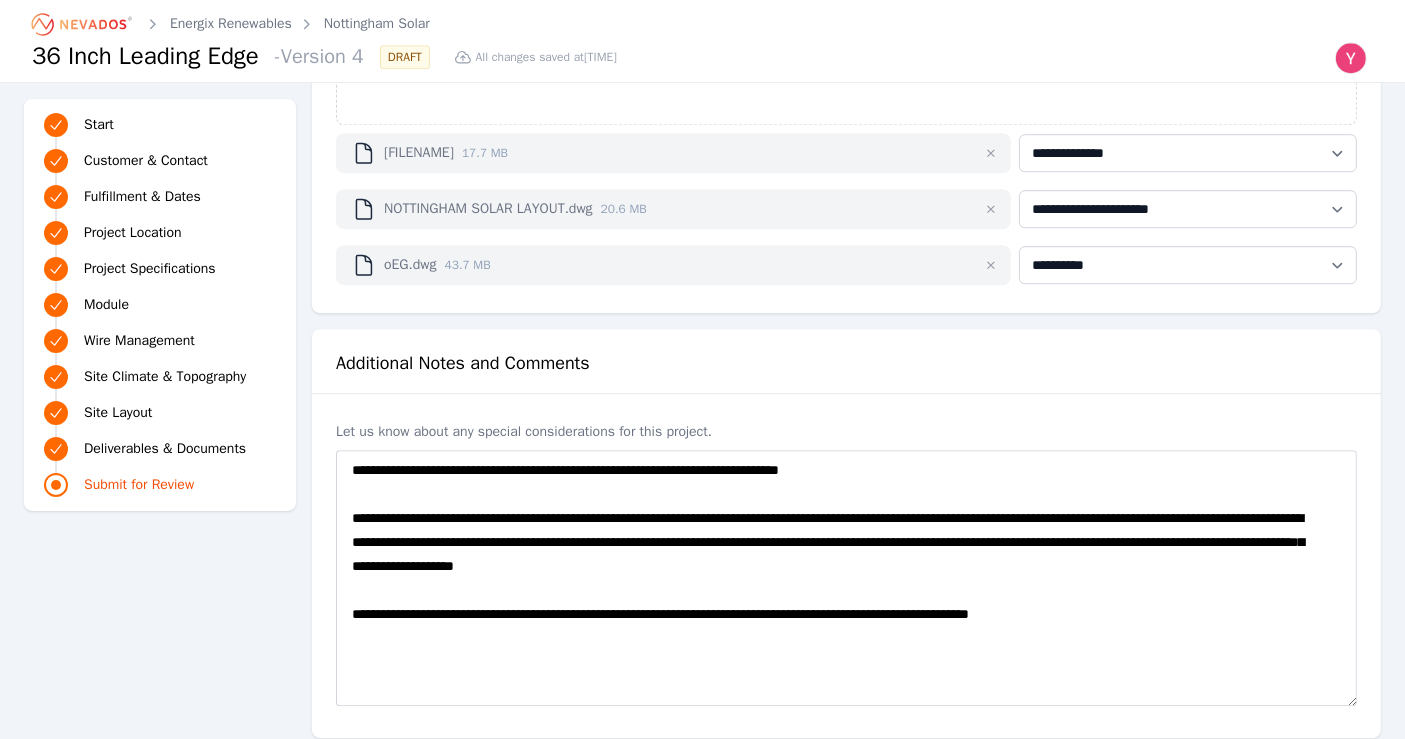 scroll, scrollTop: 5906, scrollLeft: 0, axis: vertical 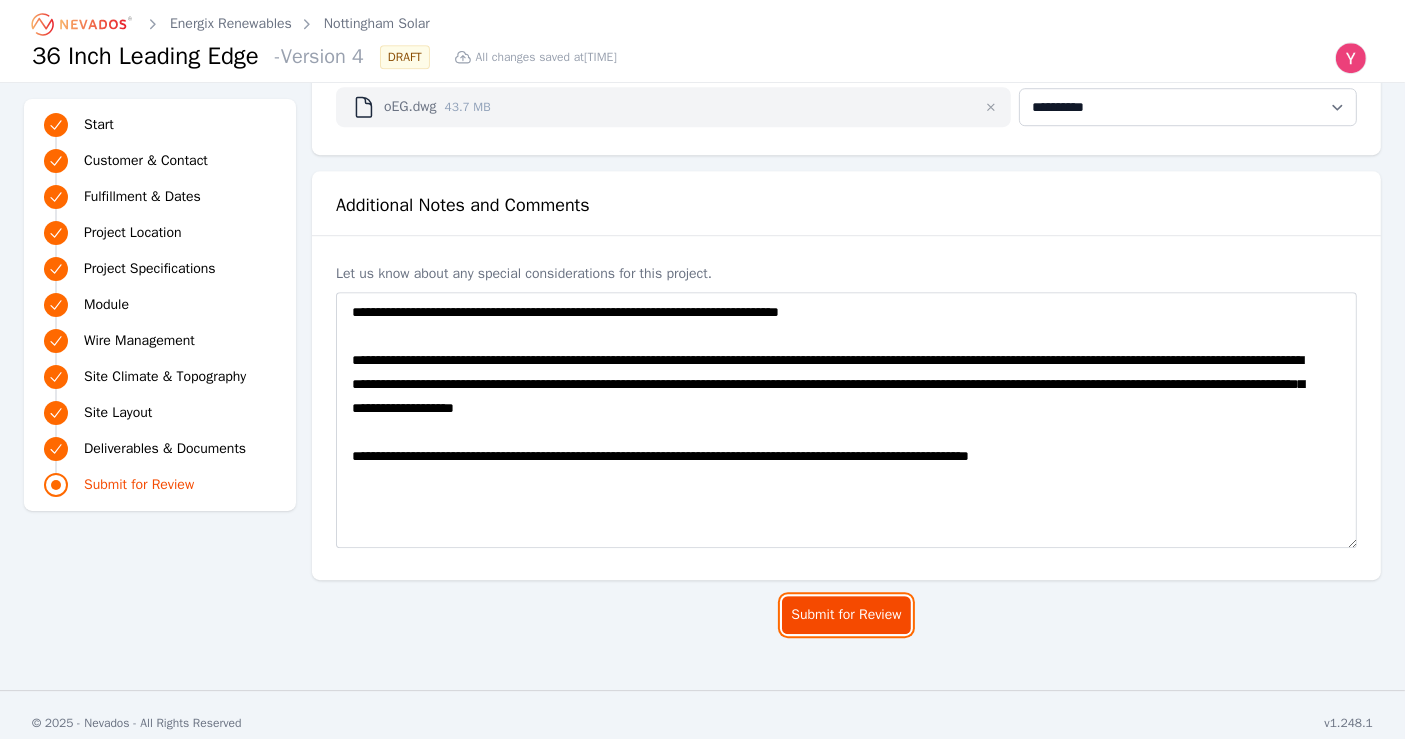 click on "Submit for Review" at bounding box center [846, 615] 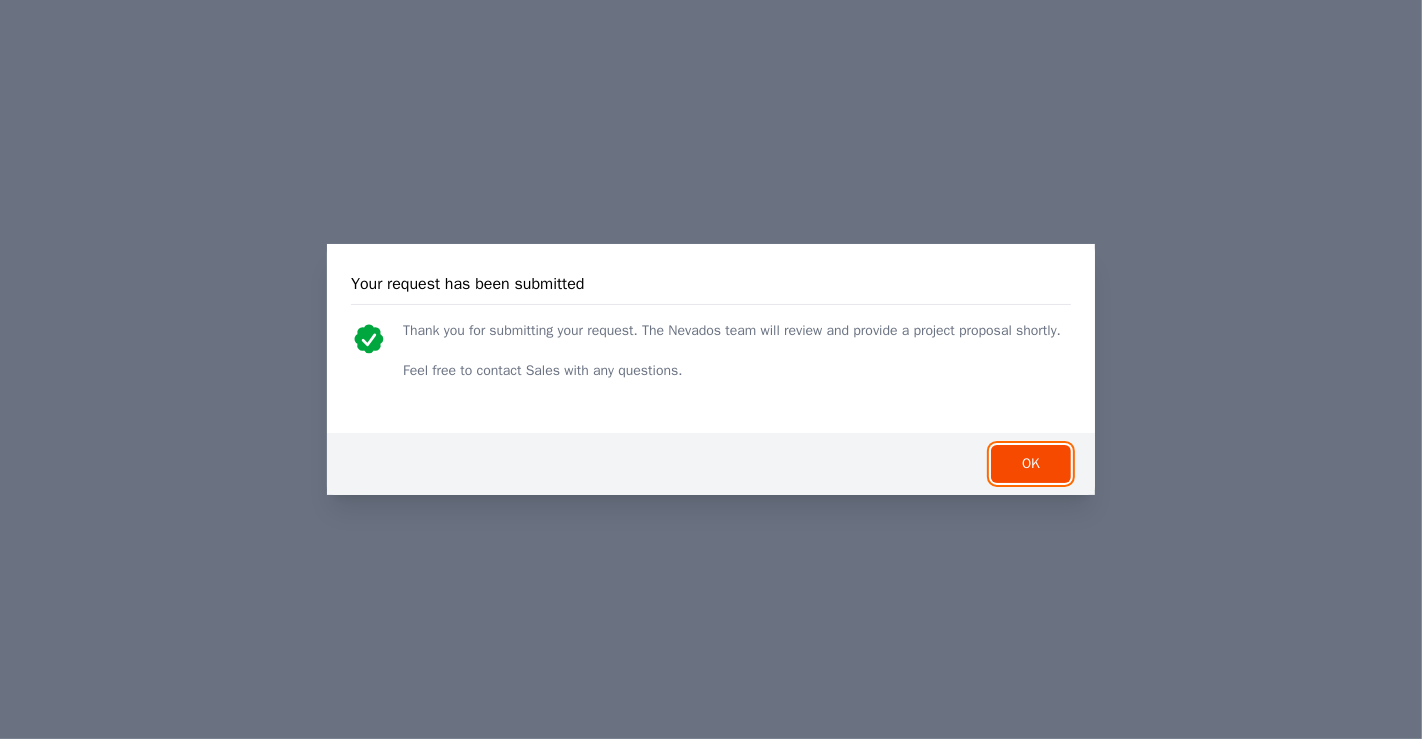 click on "OK" at bounding box center [1031, 464] 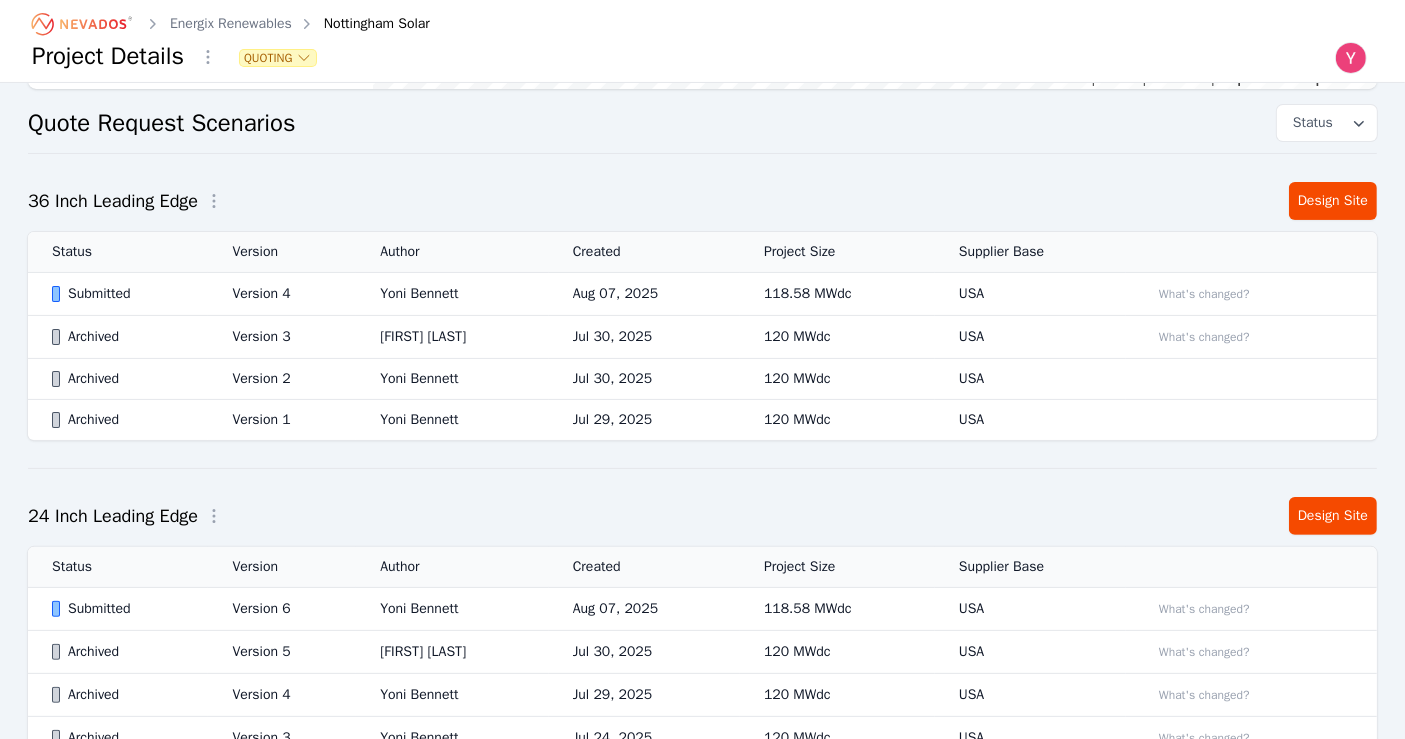 scroll, scrollTop: 354, scrollLeft: 0, axis: vertical 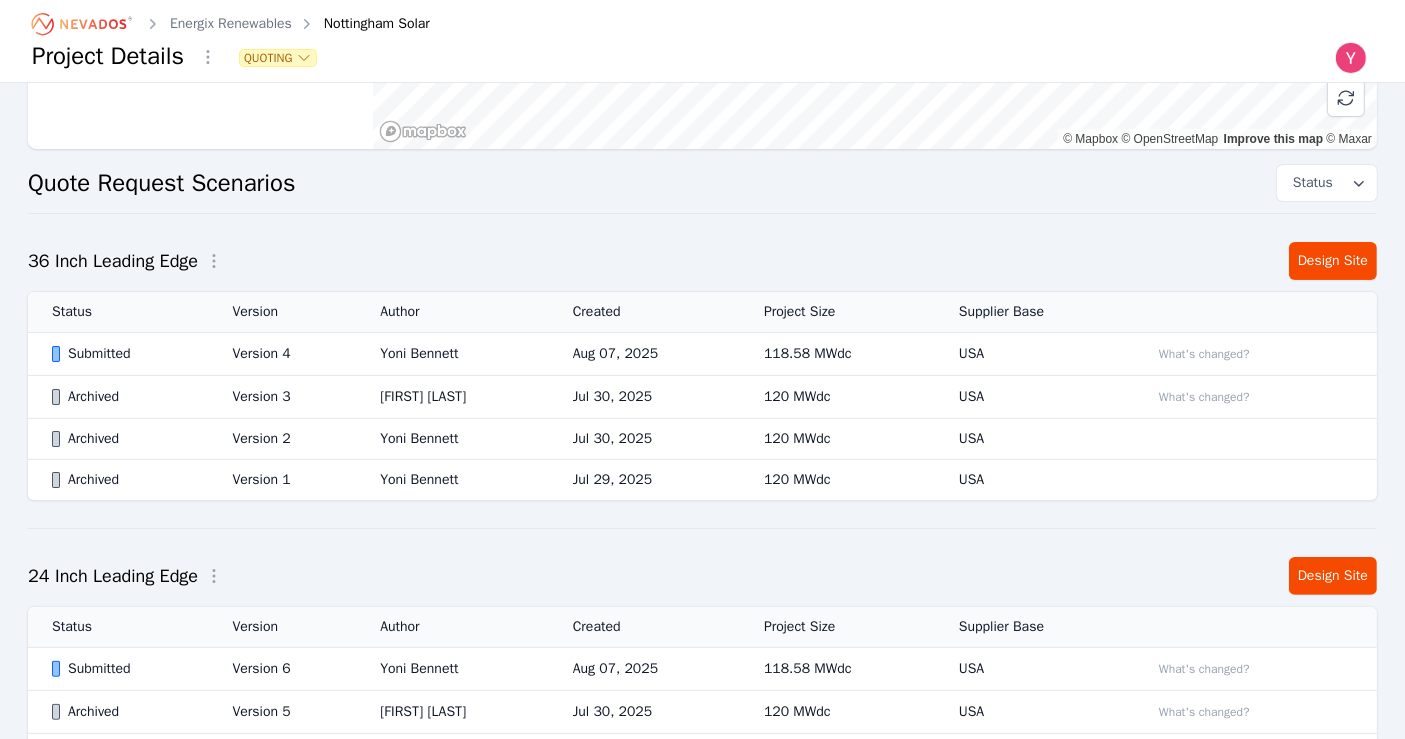 click on "Yoni Bennett" at bounding box center (452, 669) 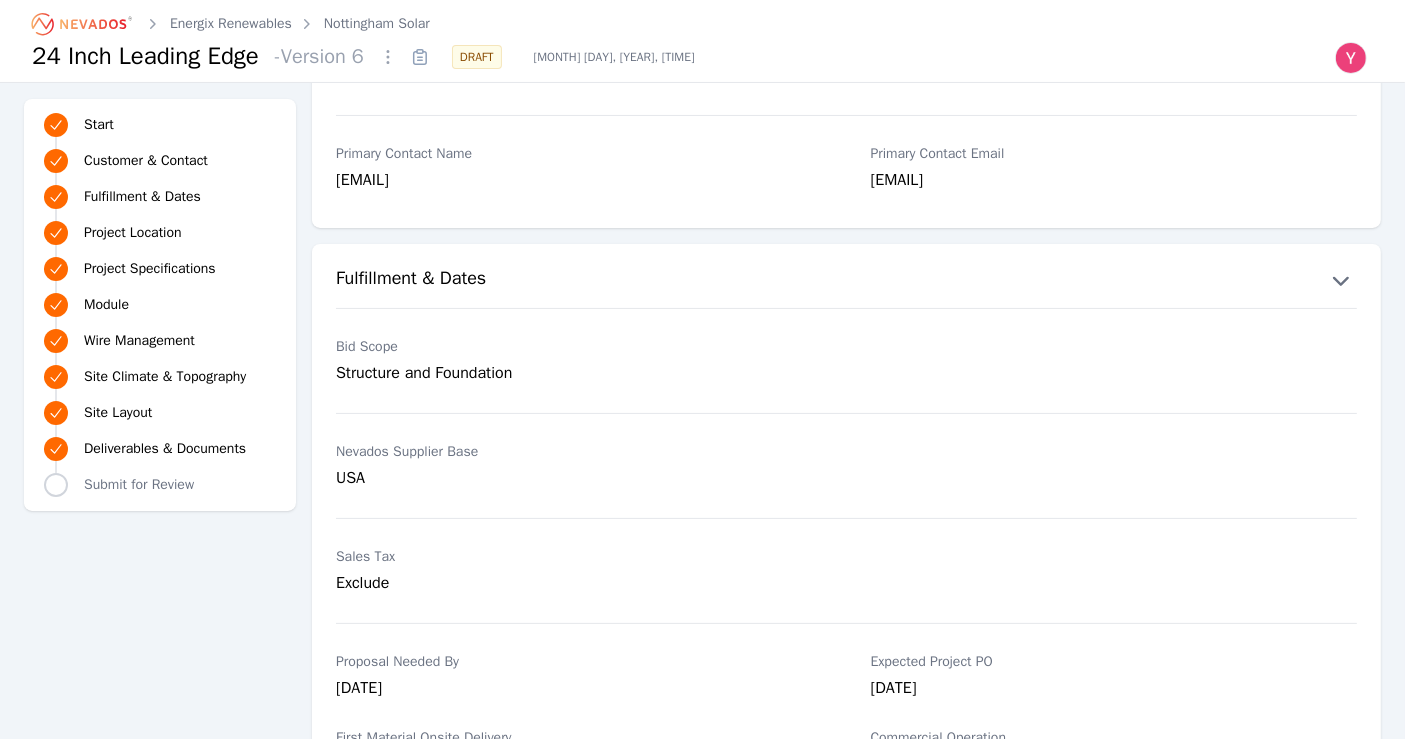 scroll, scrollTop: 0, scrollLeft: 0, axis: both 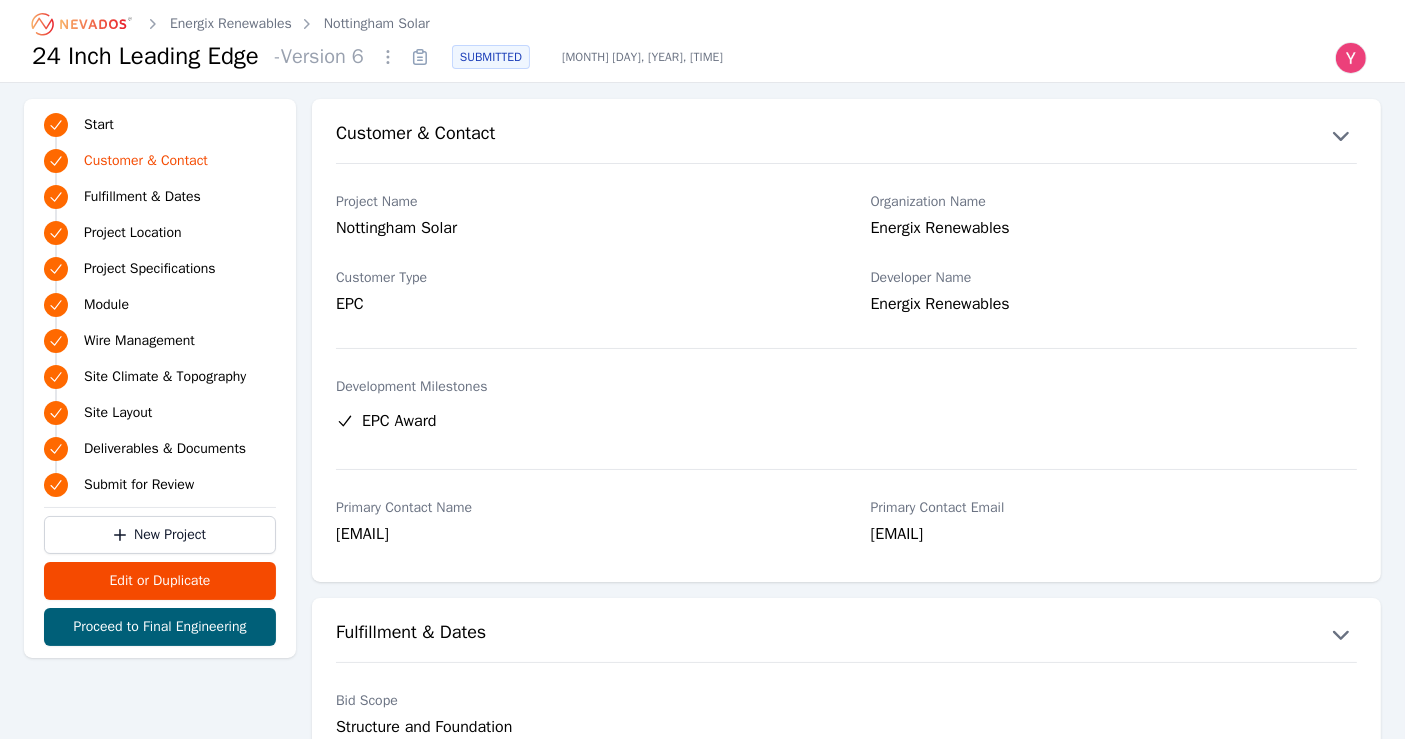 click 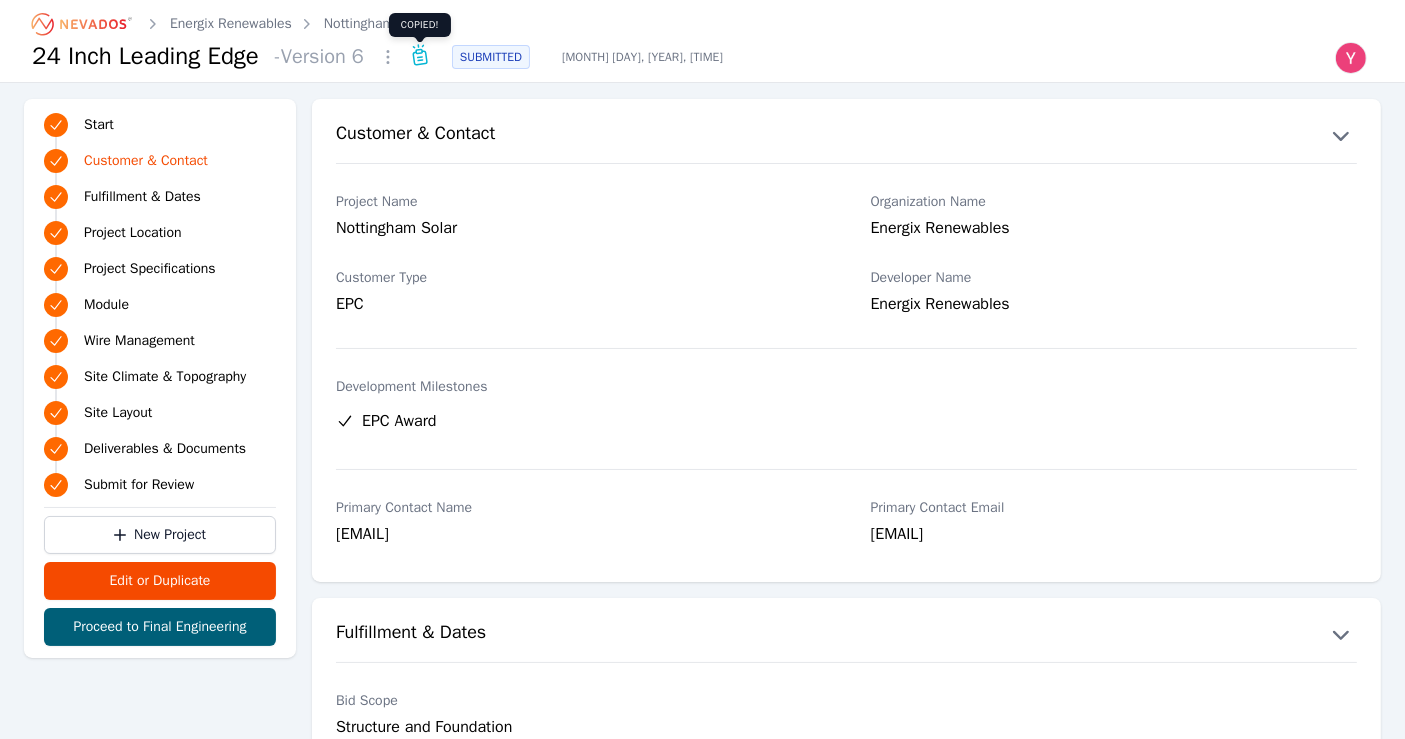 type 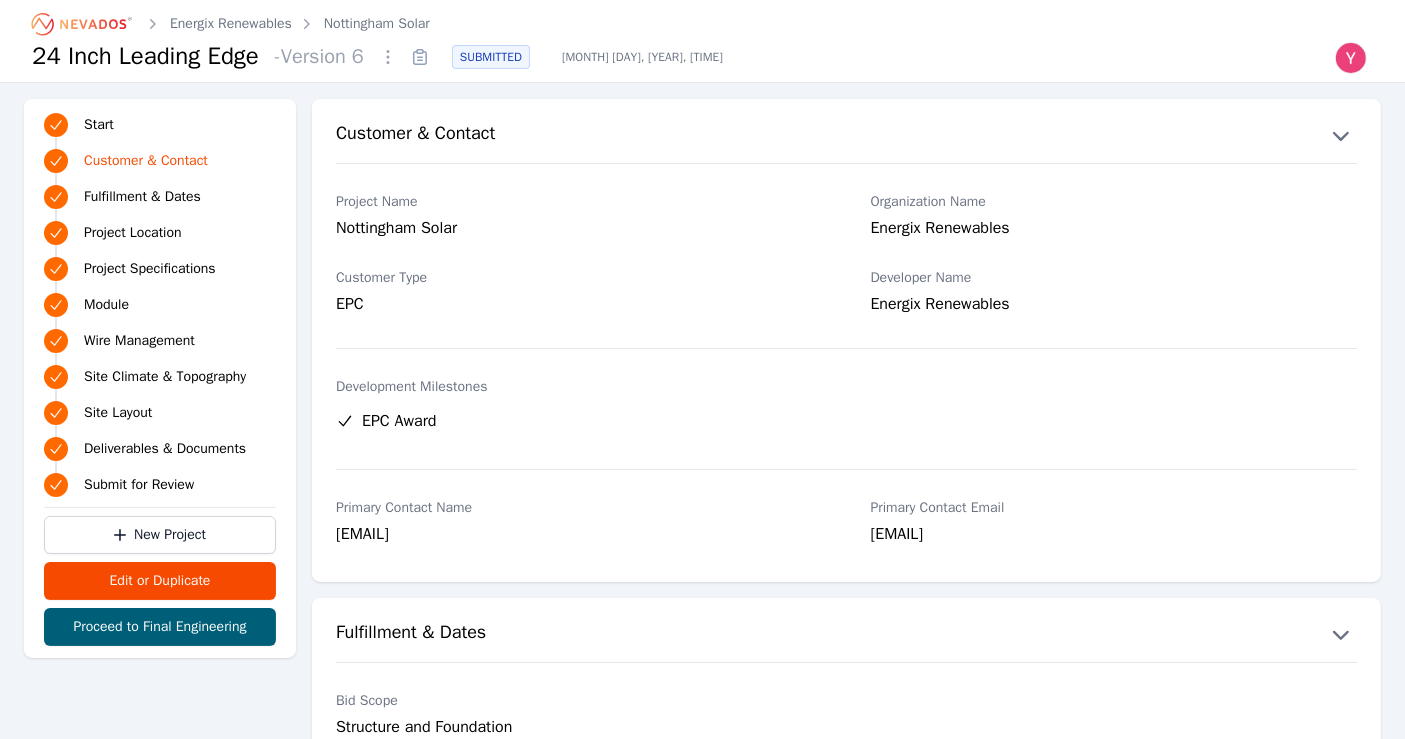 type 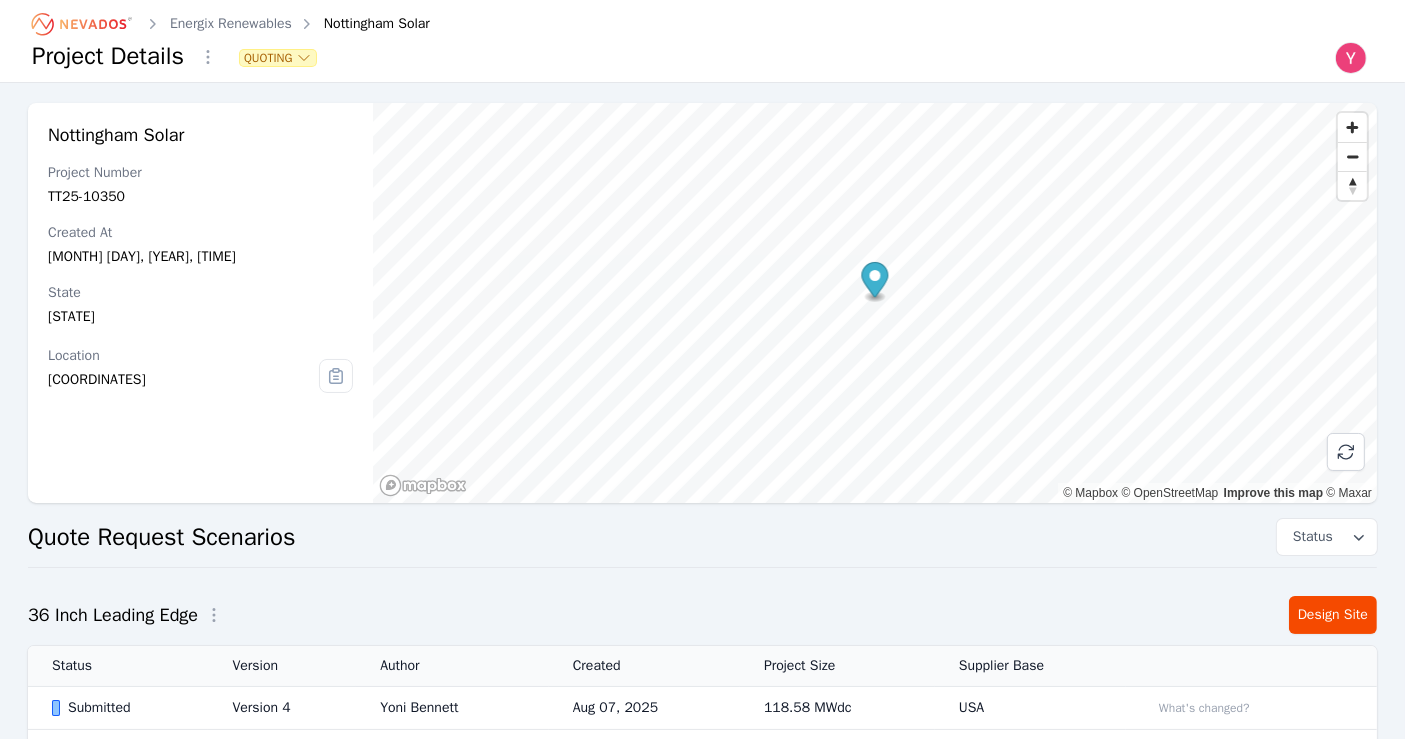 scroll, scrollTop: 262, scrollLeft: 0, axis: vertical 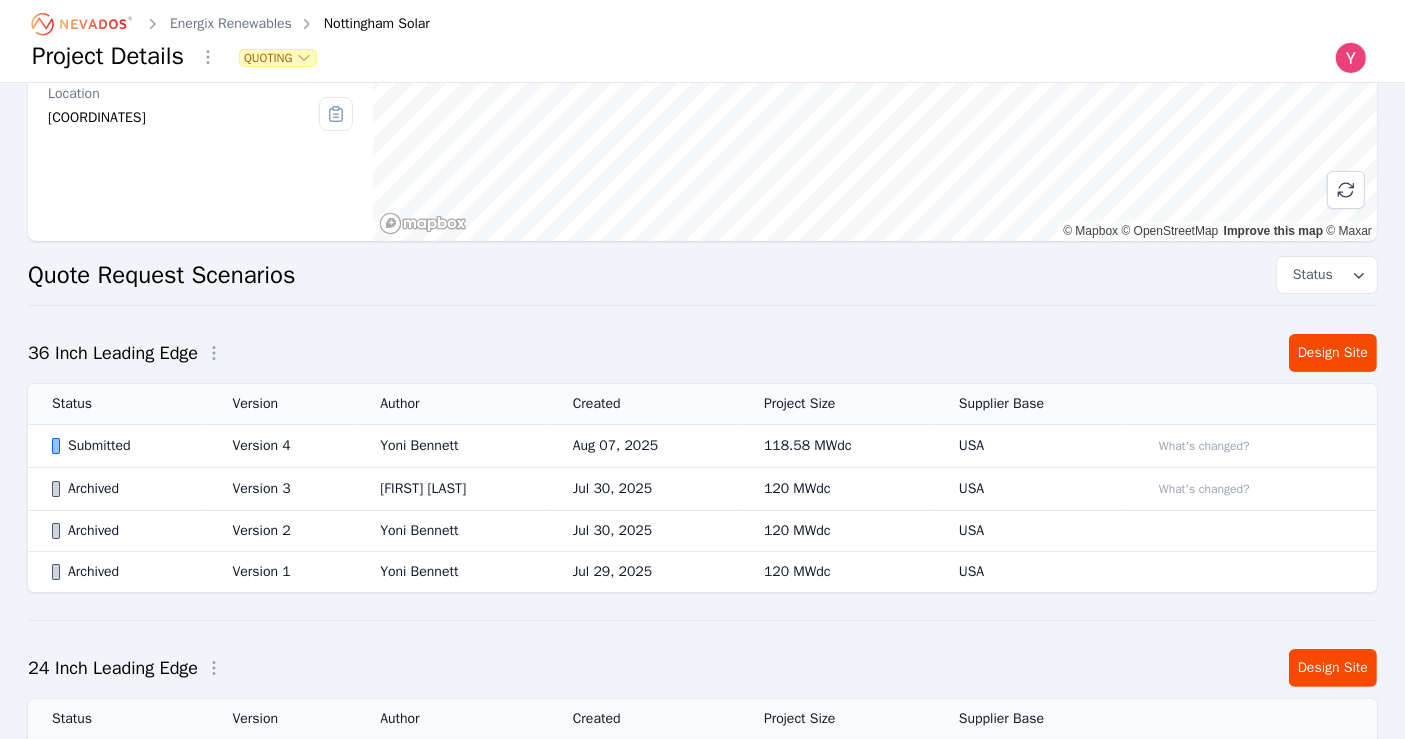 click on "Yoni Bennett" at bounding box center (452, 446) 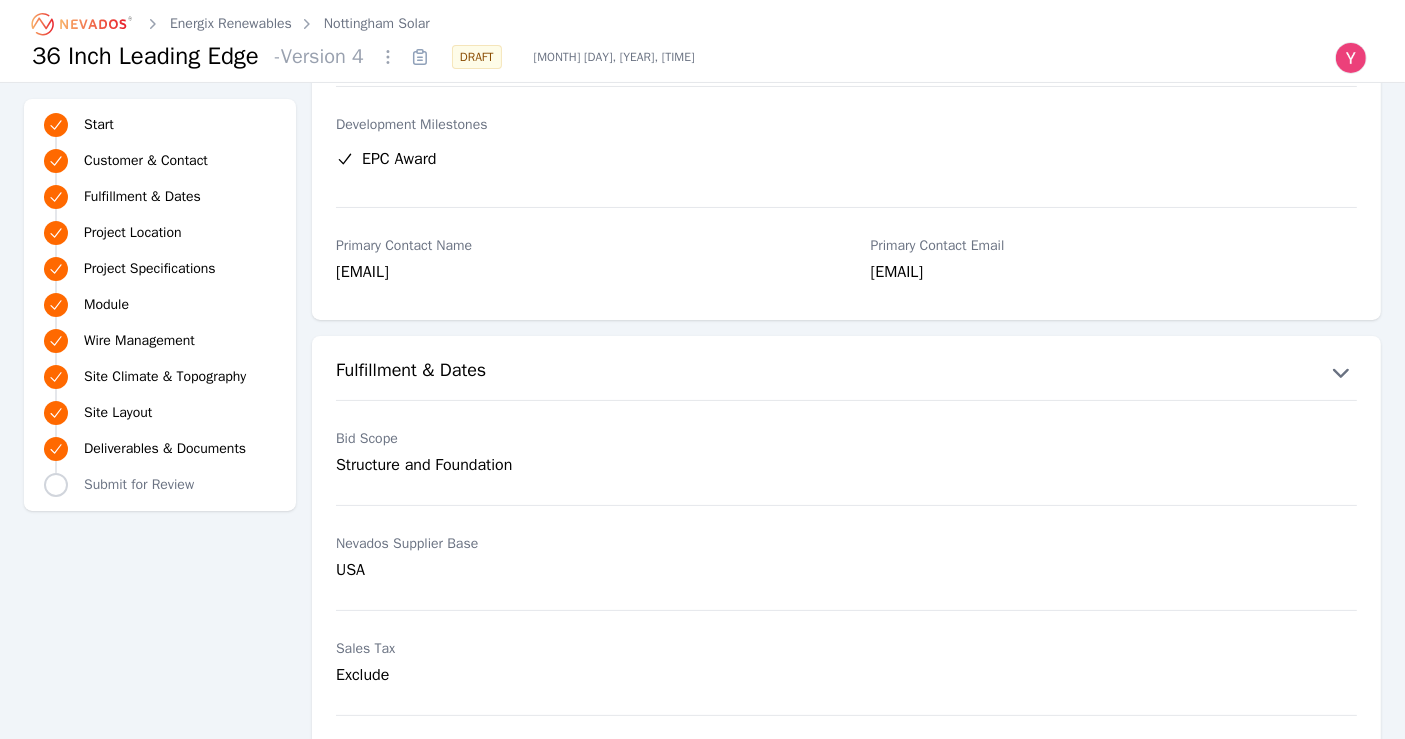 scroll, scrollTop: 0, scrollLeft: 0, axis: both 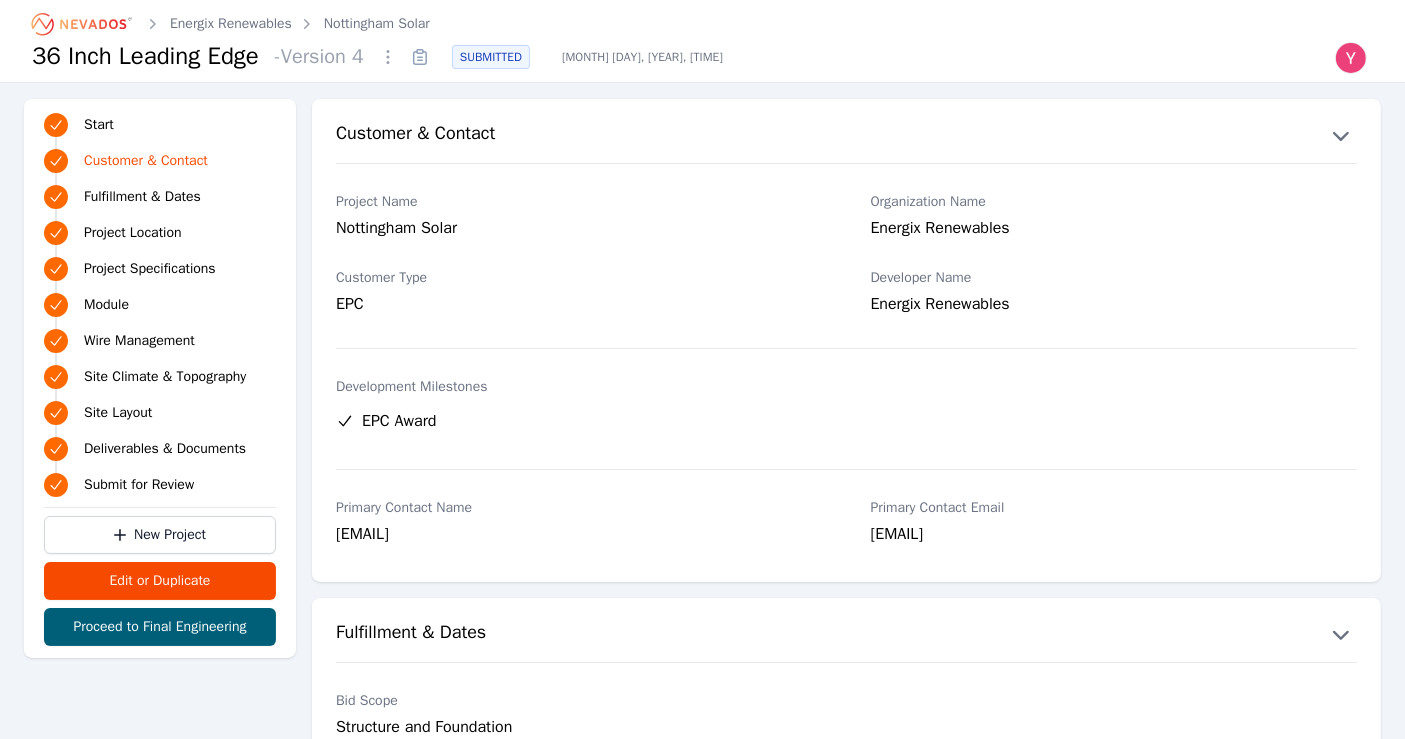 click 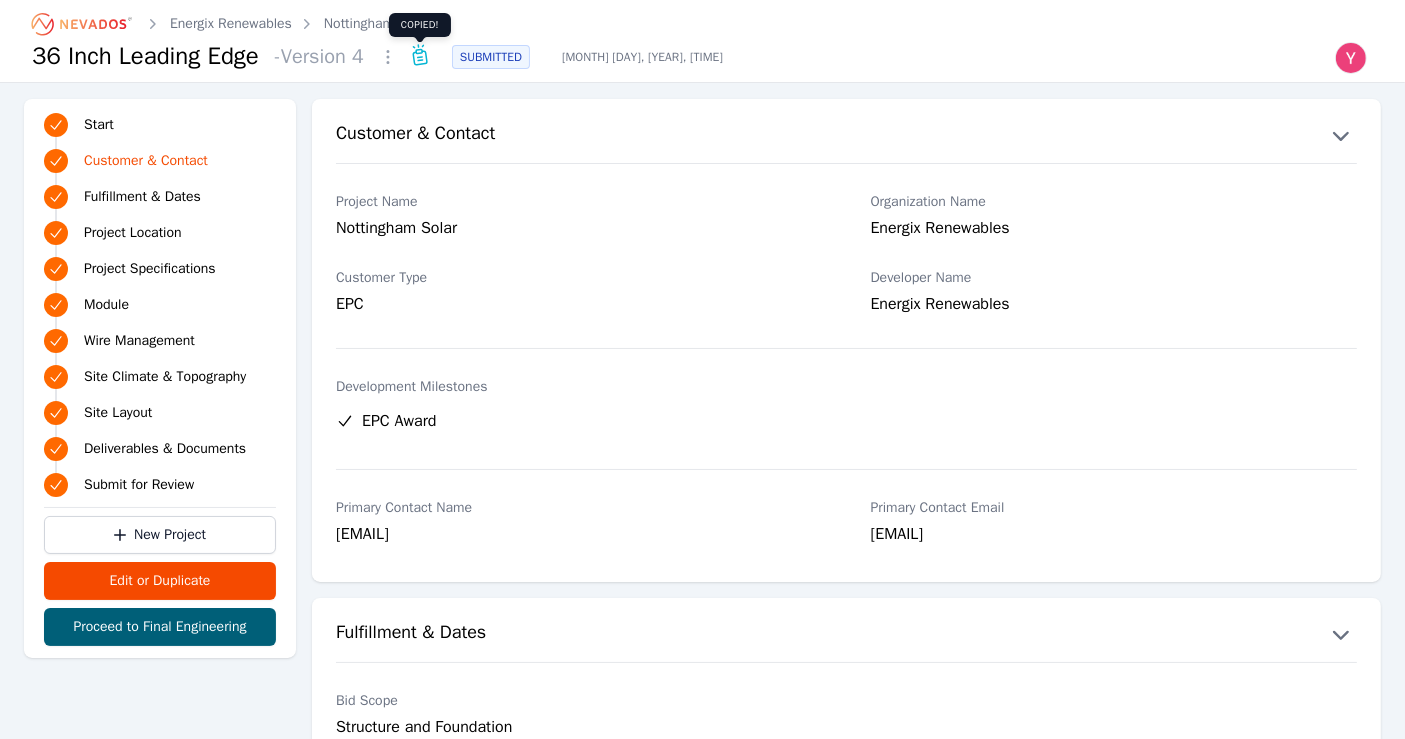 type 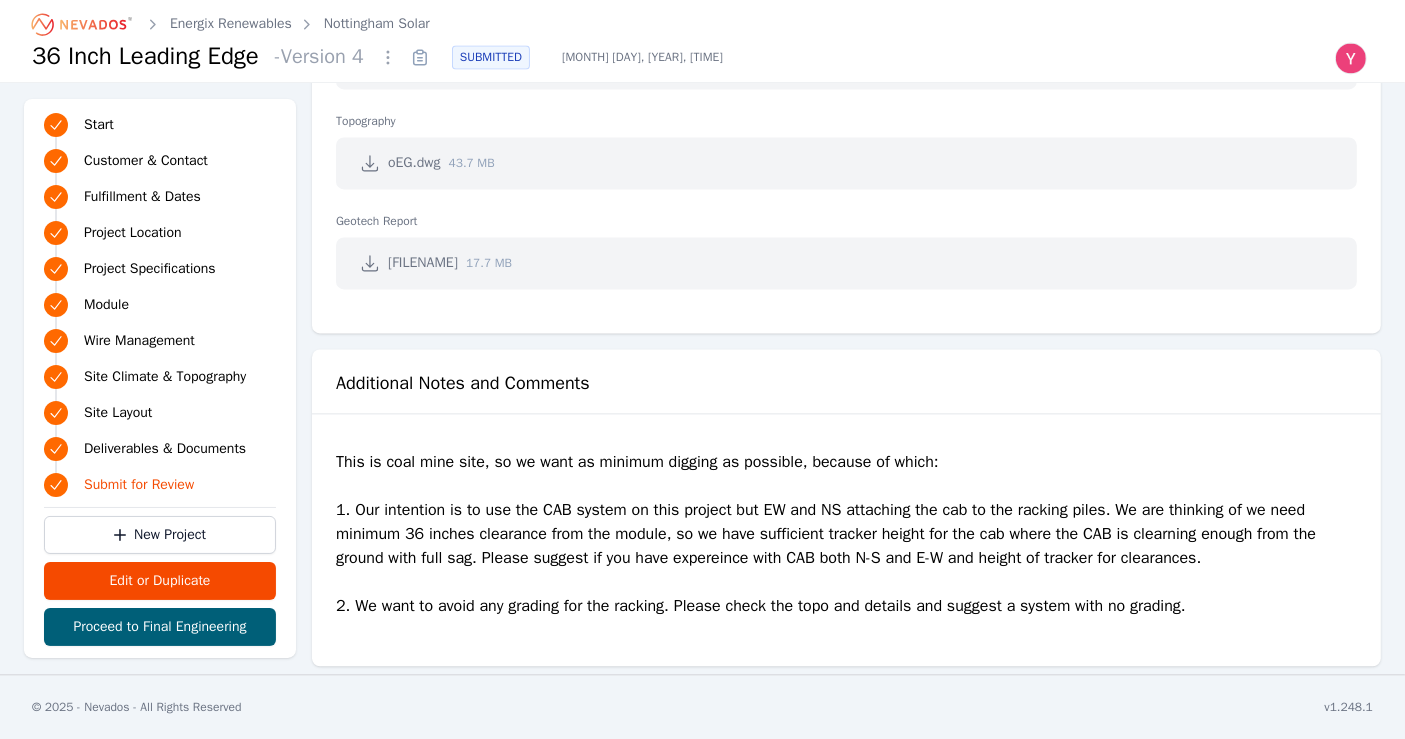 scroll, scrollTop: 4141, scrollLeft: 0, axis: vertical 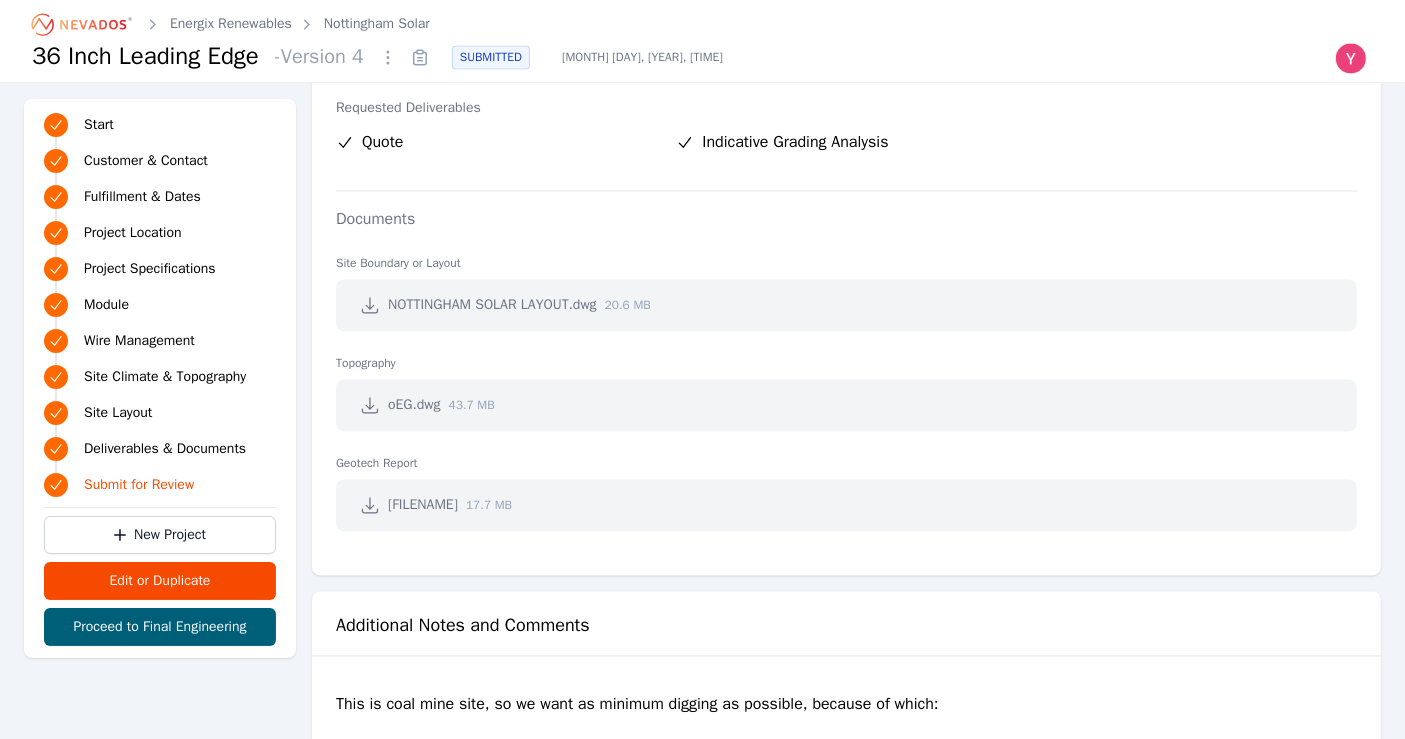 click at bounding box center (370, 305) 